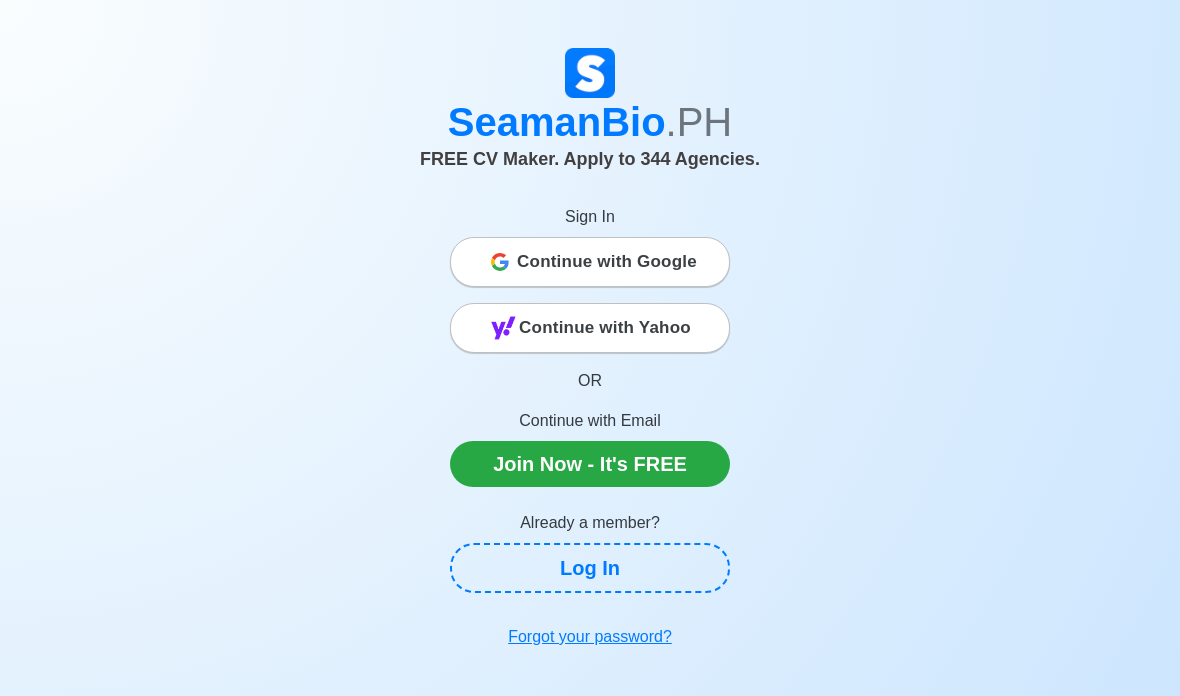 scroll, scrollTop: 0, scrollLeft: 0, axis: both 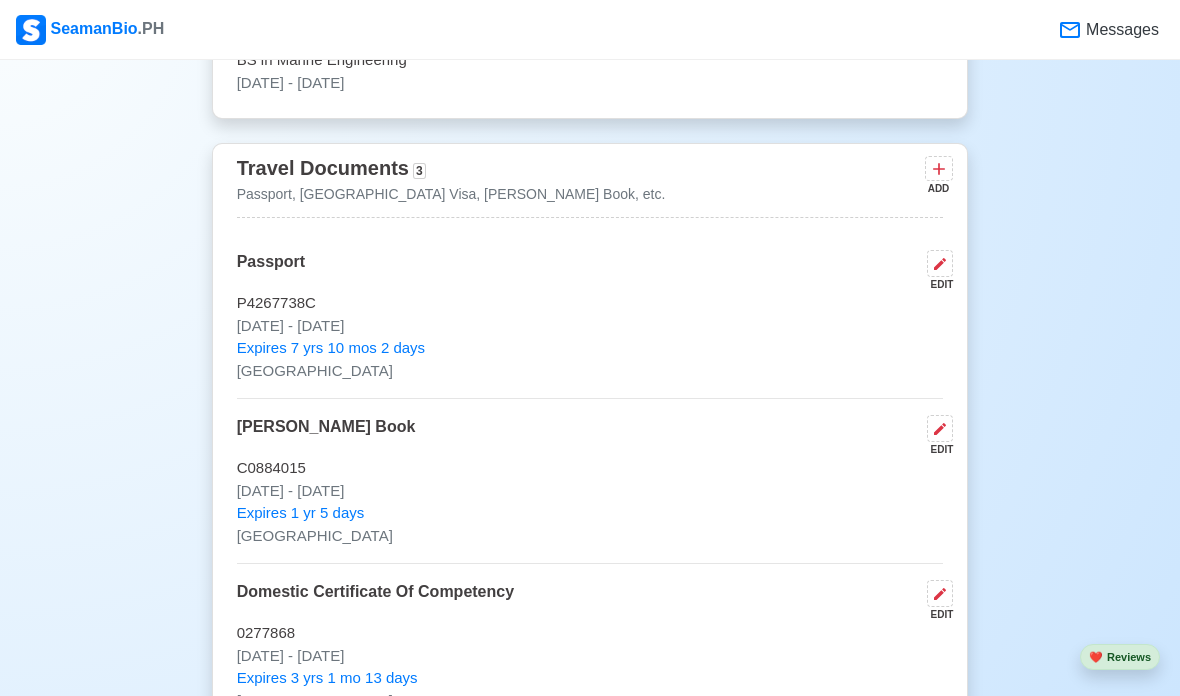 click 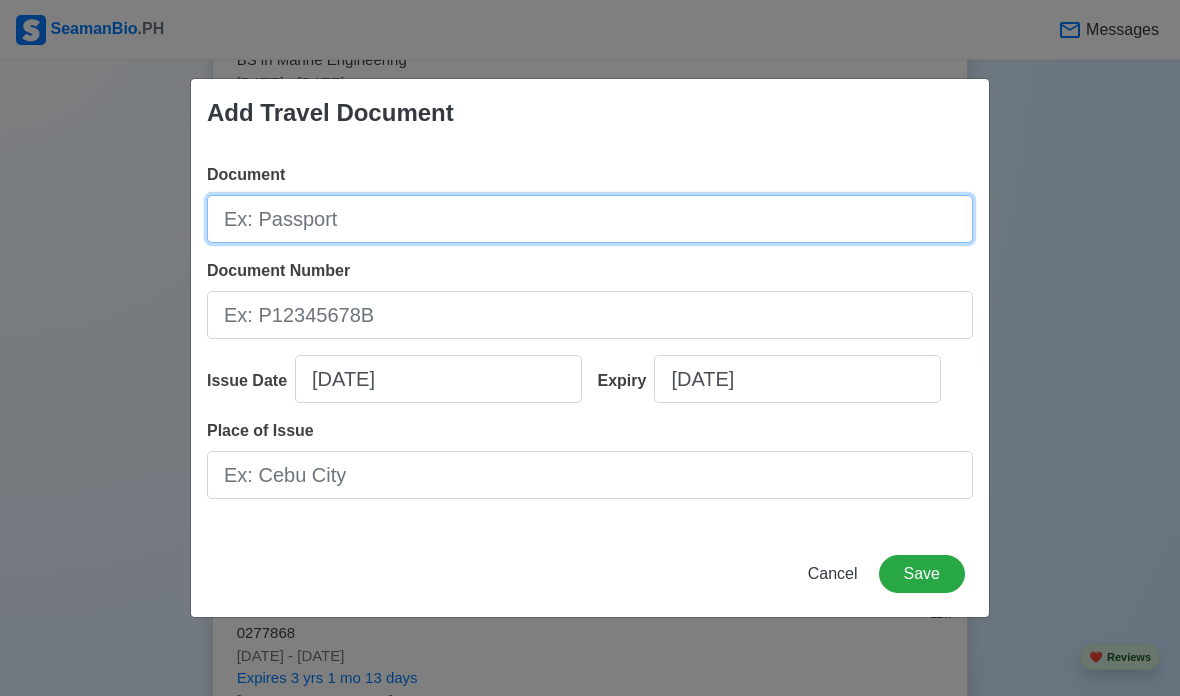 click on "Document" at bounding box center (590, 219) 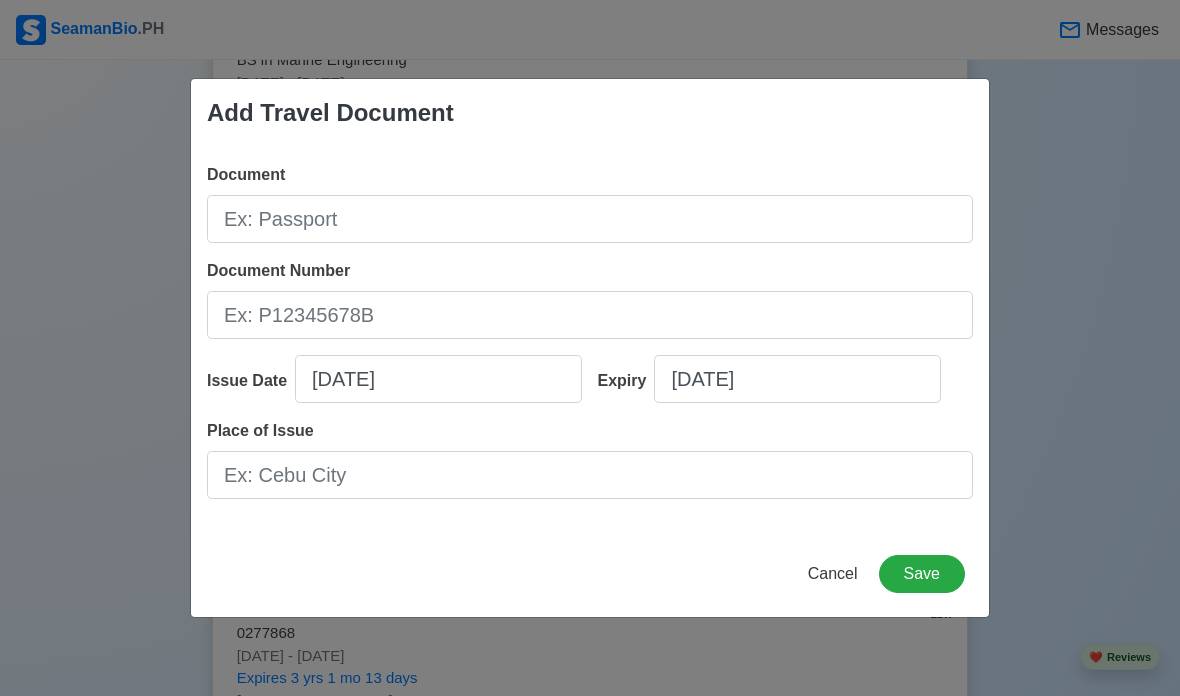 click on "Add Travel Document Document Document Number Issue Date 07/27/2025 Expiry 07/27/2025 Place of Issue Cancel Save" at bounding box center [590, 348] 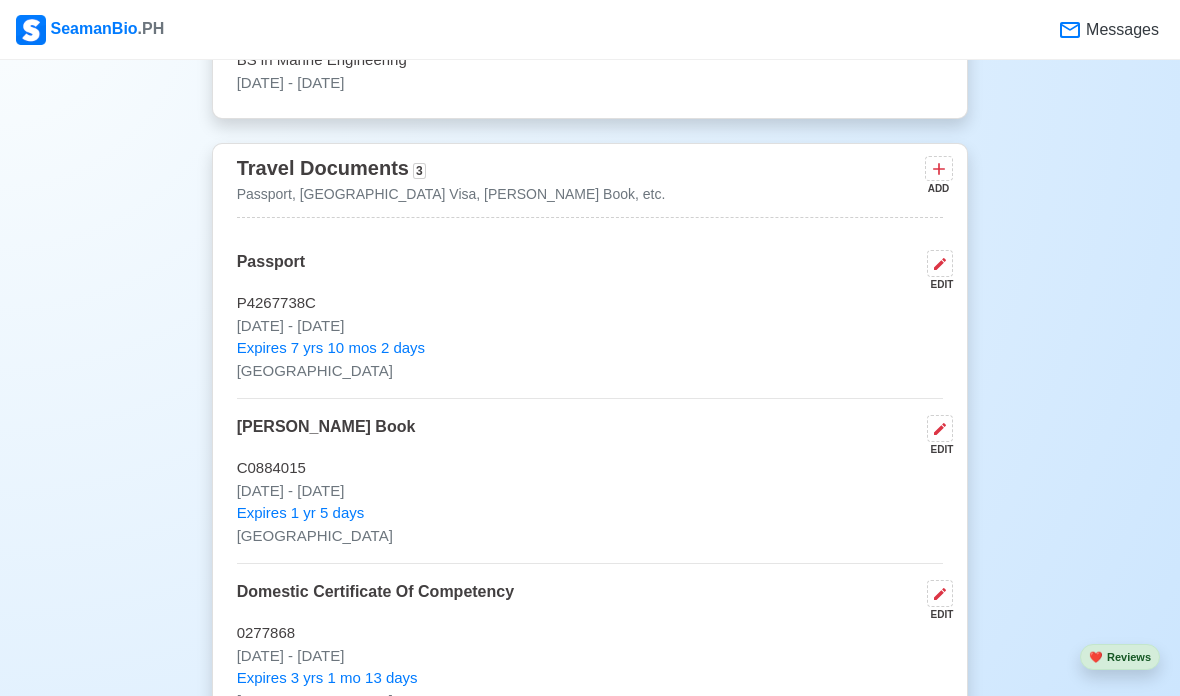 click 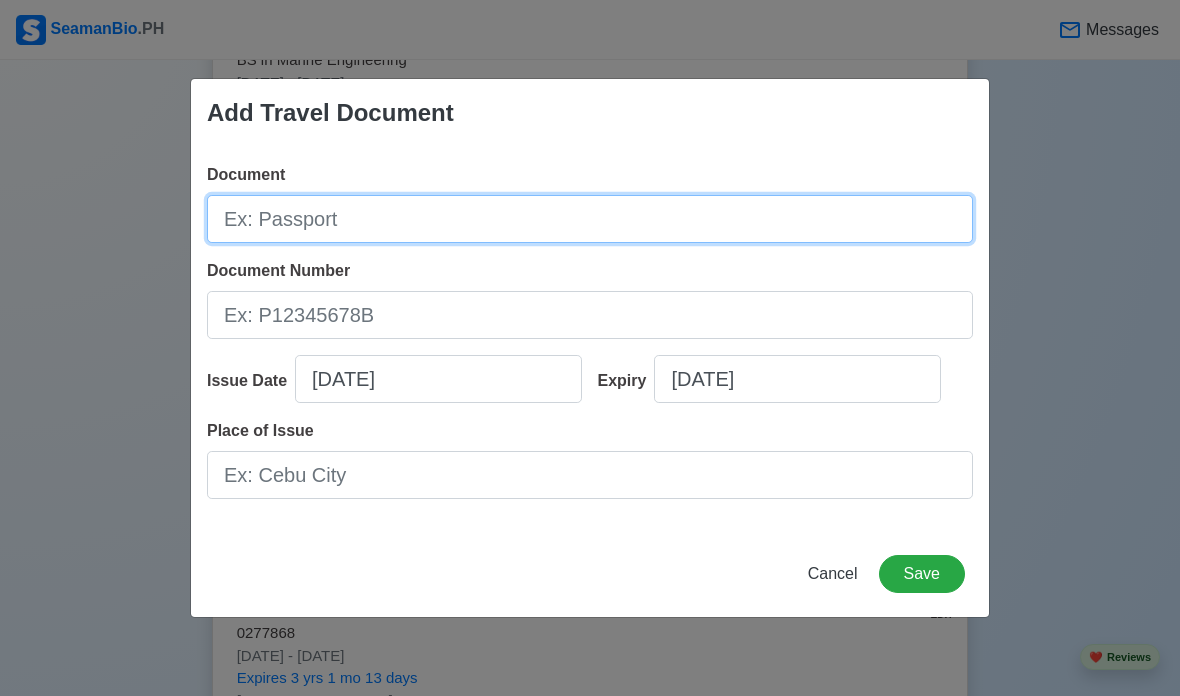 click on "Document" at bounding box center [590, 219] 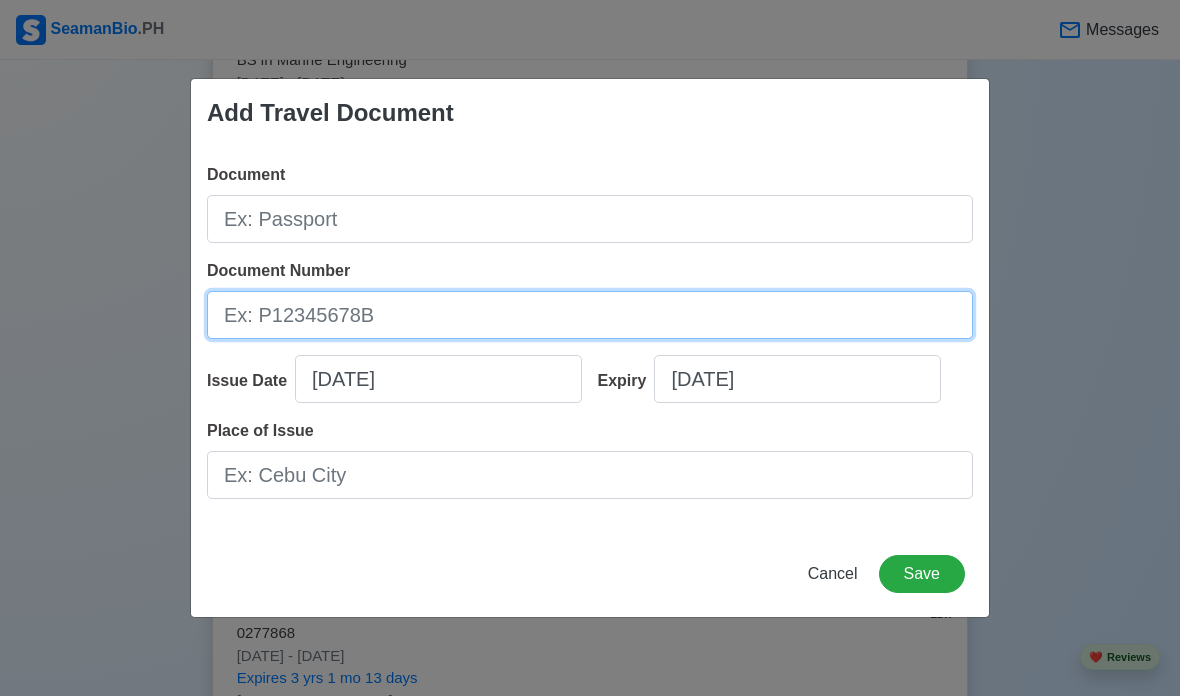 click on "Document Number" at bounding box center [590, 315] 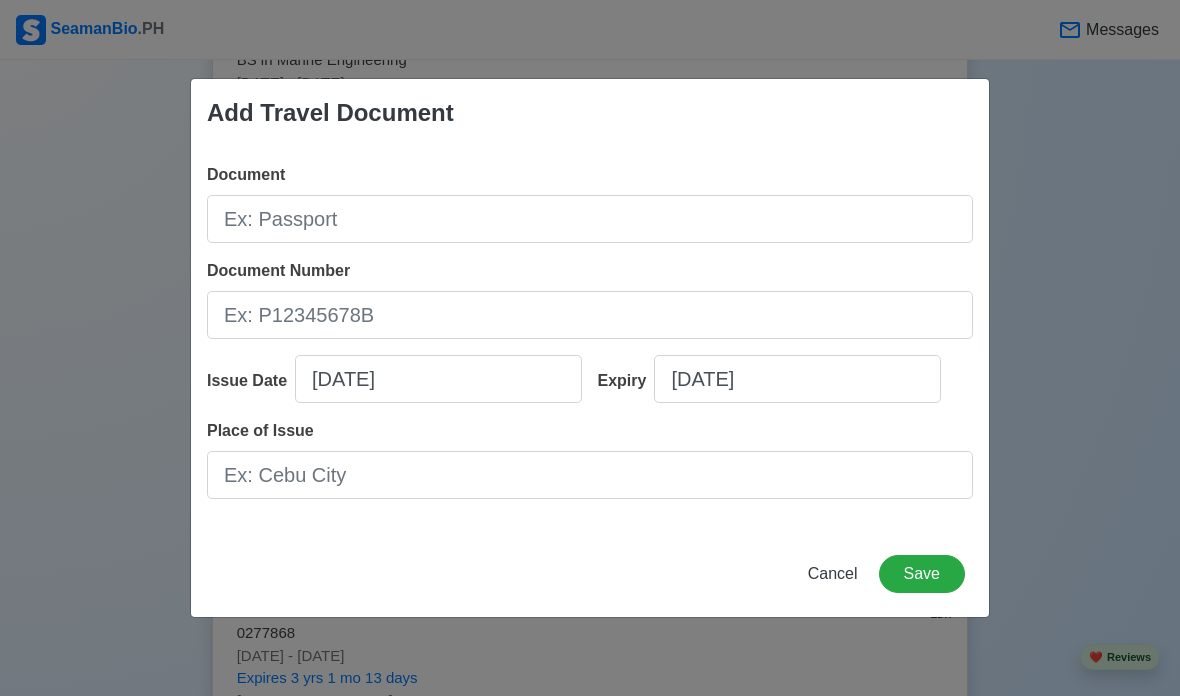 click on "Add Travel Document Document Document Number Issue Date 07/27/2025 Expiry 07/27/2025 Place of Issue Cancel Save" at bounding box center [590, 348] 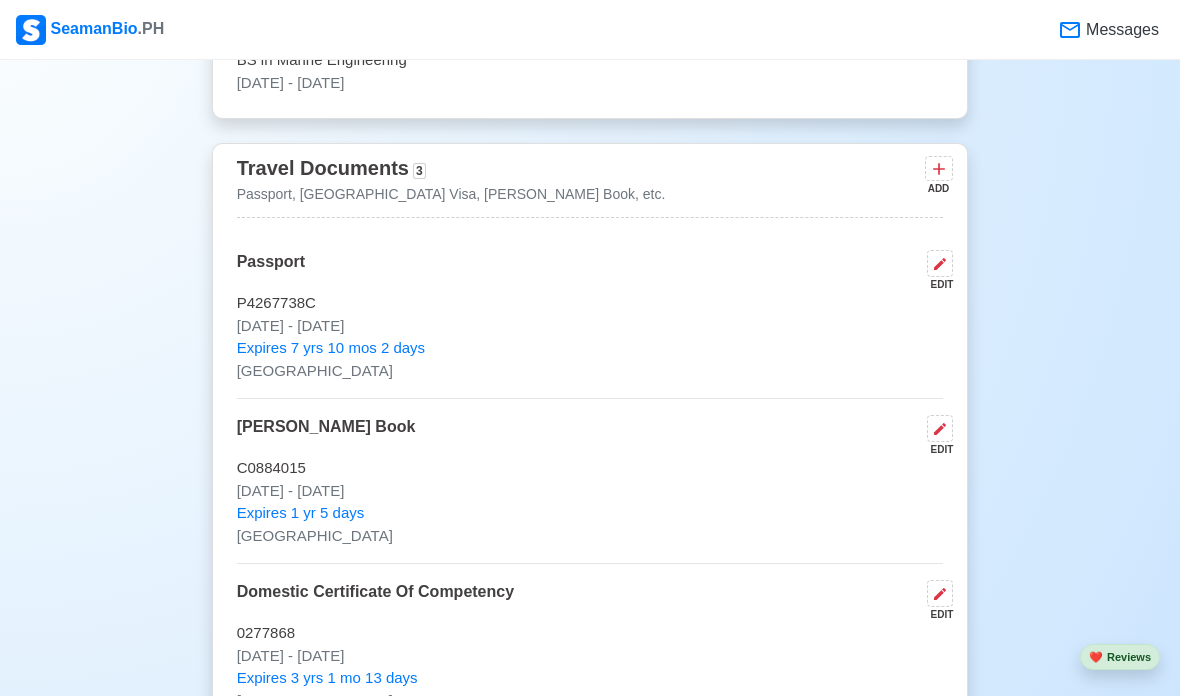 click 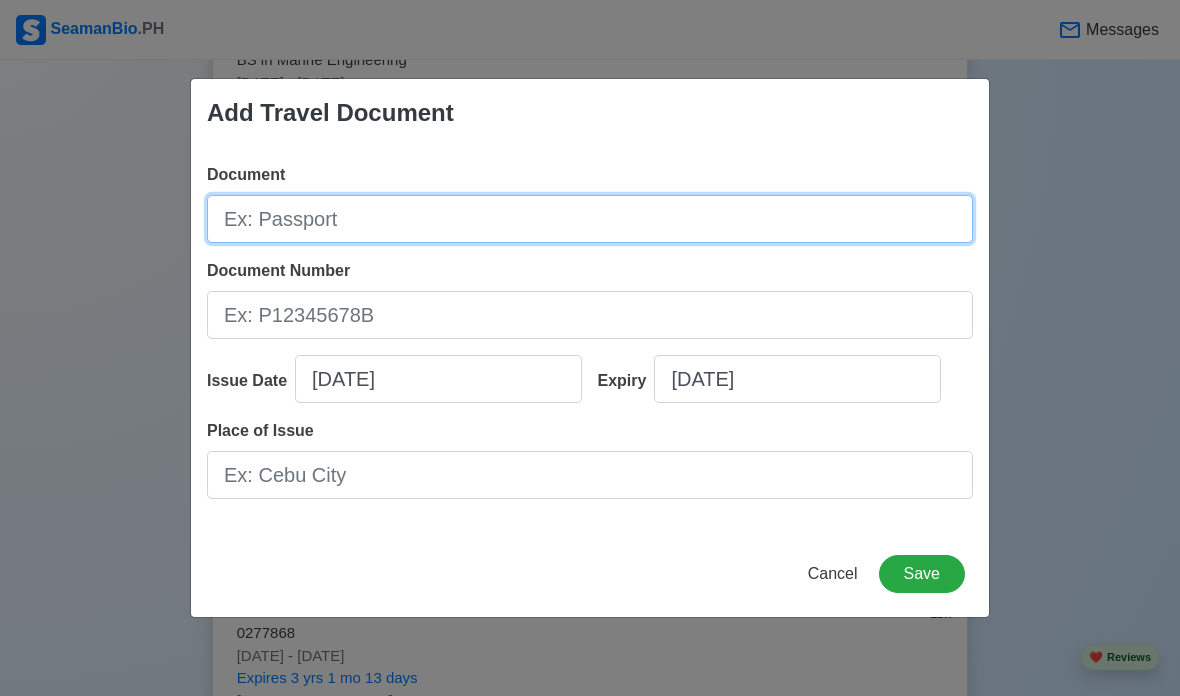 click on "Document" at bounding box center [590, 219] 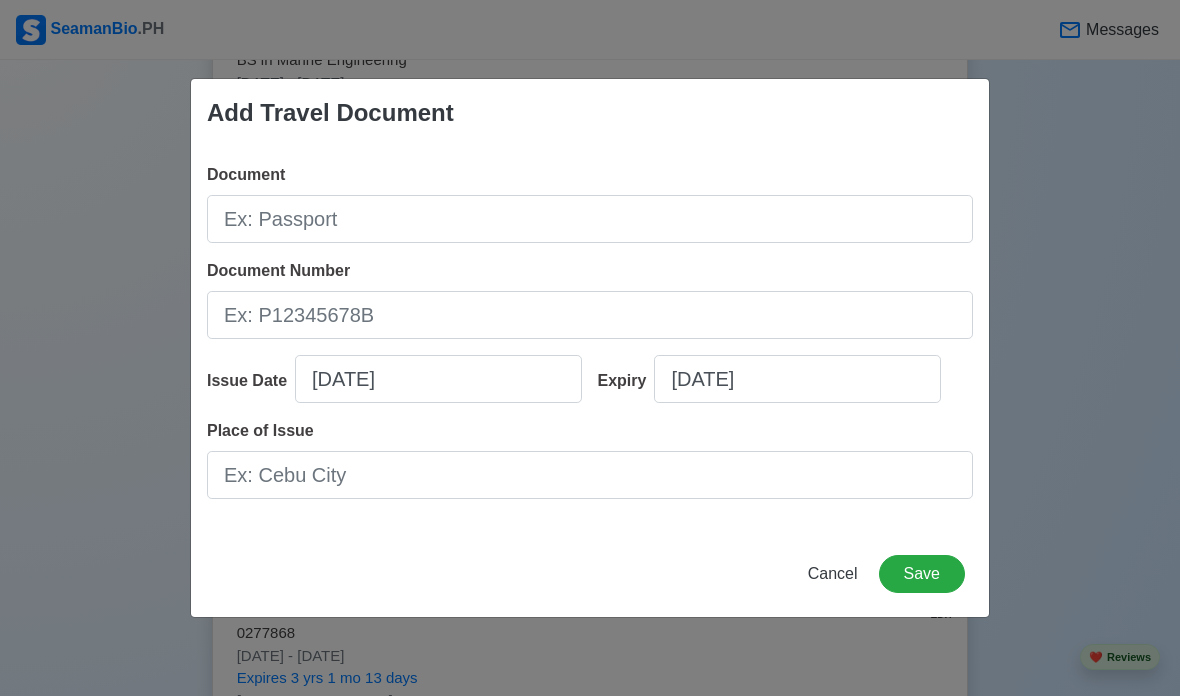 click on "Add Travel Document Document Document Number Issue Date 07/27/2025 Expiry 07/27/2025 Place of Issue Cancel Save" at bounding box center (590, 348) 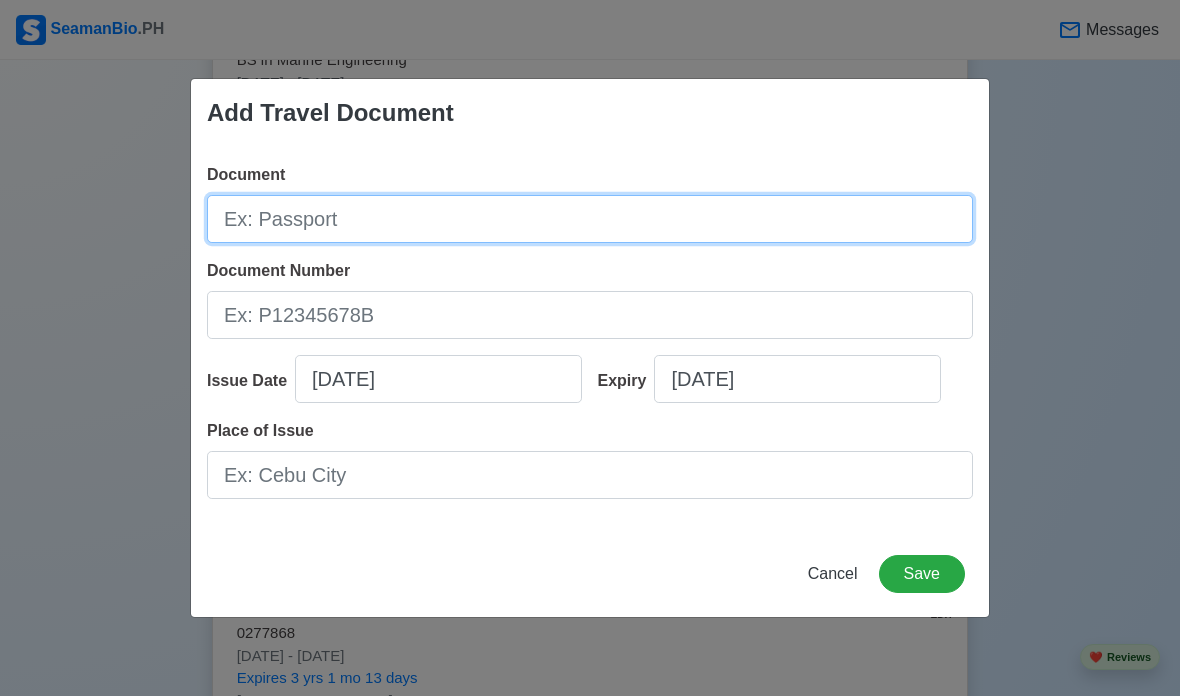 click on "Document" at bounding box center [590, 219] 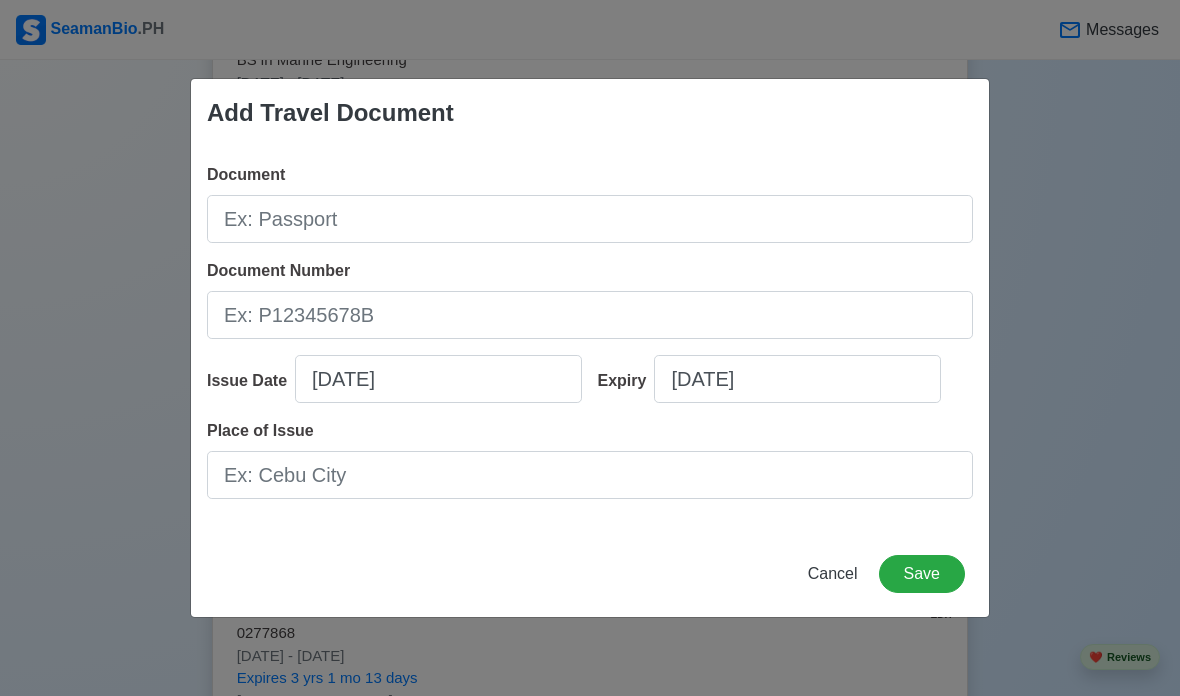 click on "Add Travel Document Document Document Number Issue Date 07/27/2025 Expiry 07/27/2025 Place of Issue Cancel Save" at bounding box center (590, 348) 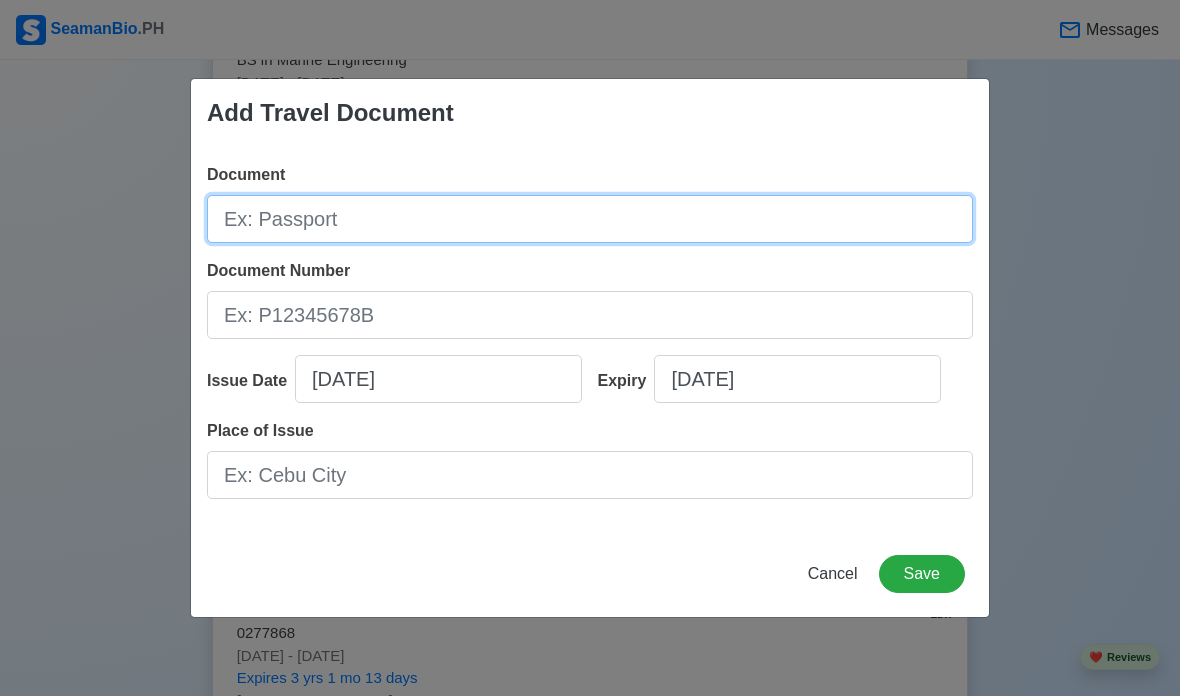 click on "Document" at bounding box center (590, 219) 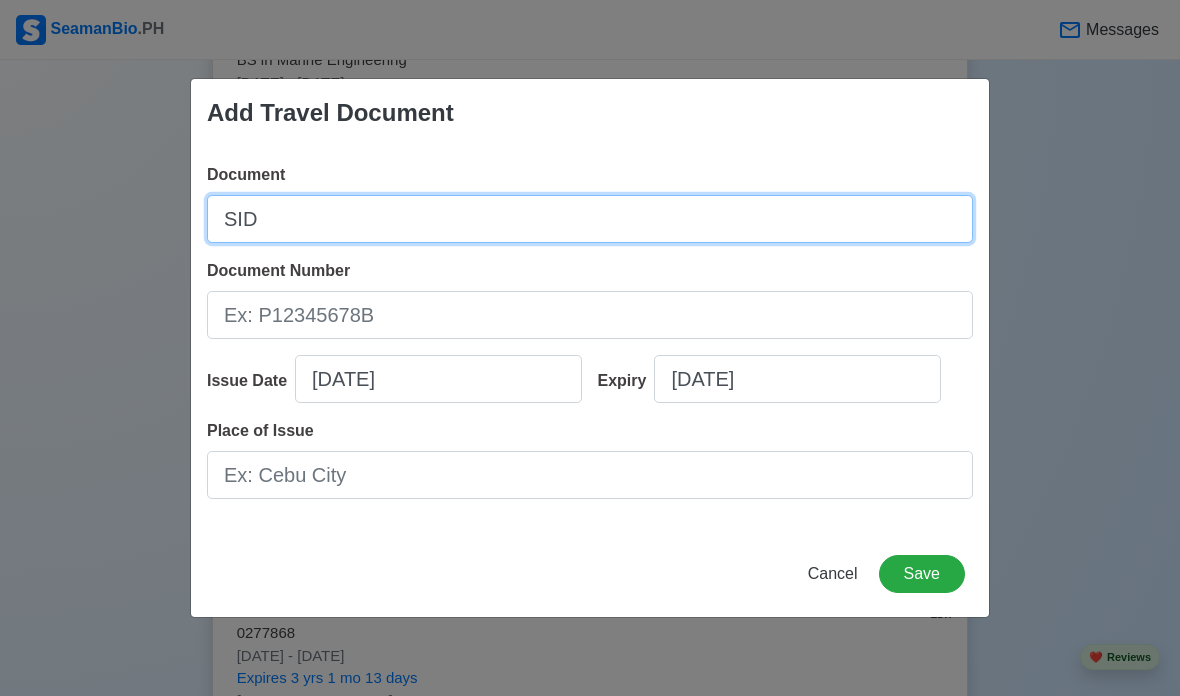type on "SID" 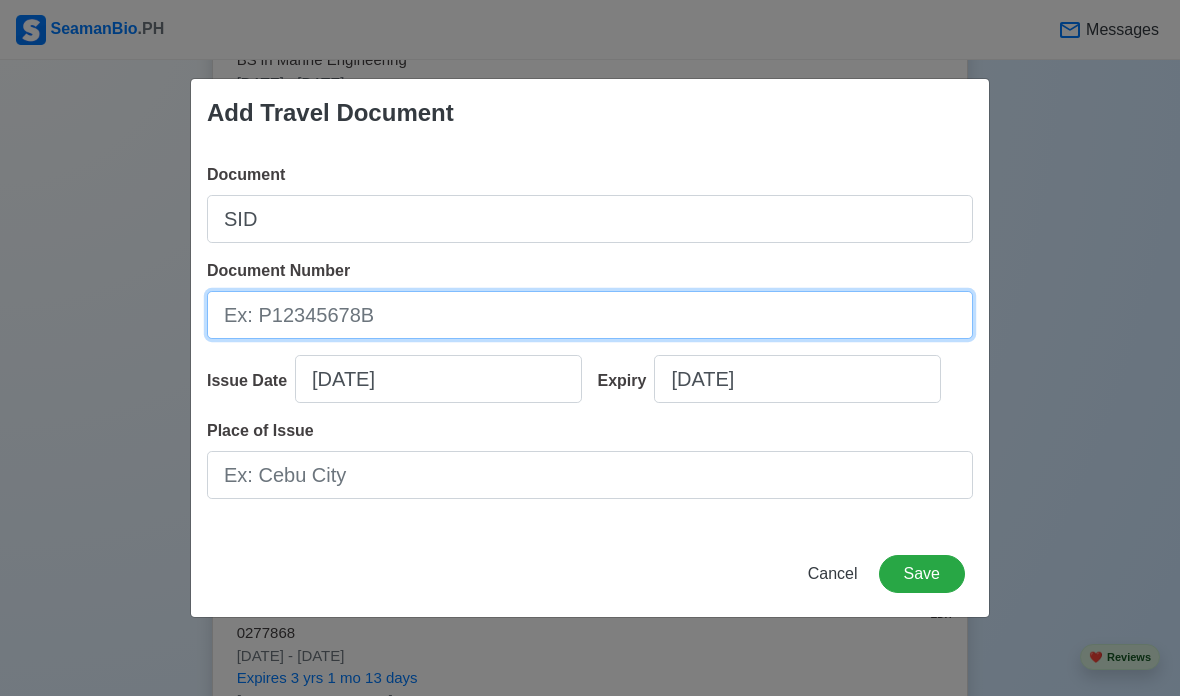 click on "Document Number" at bounding box center [590, 315] 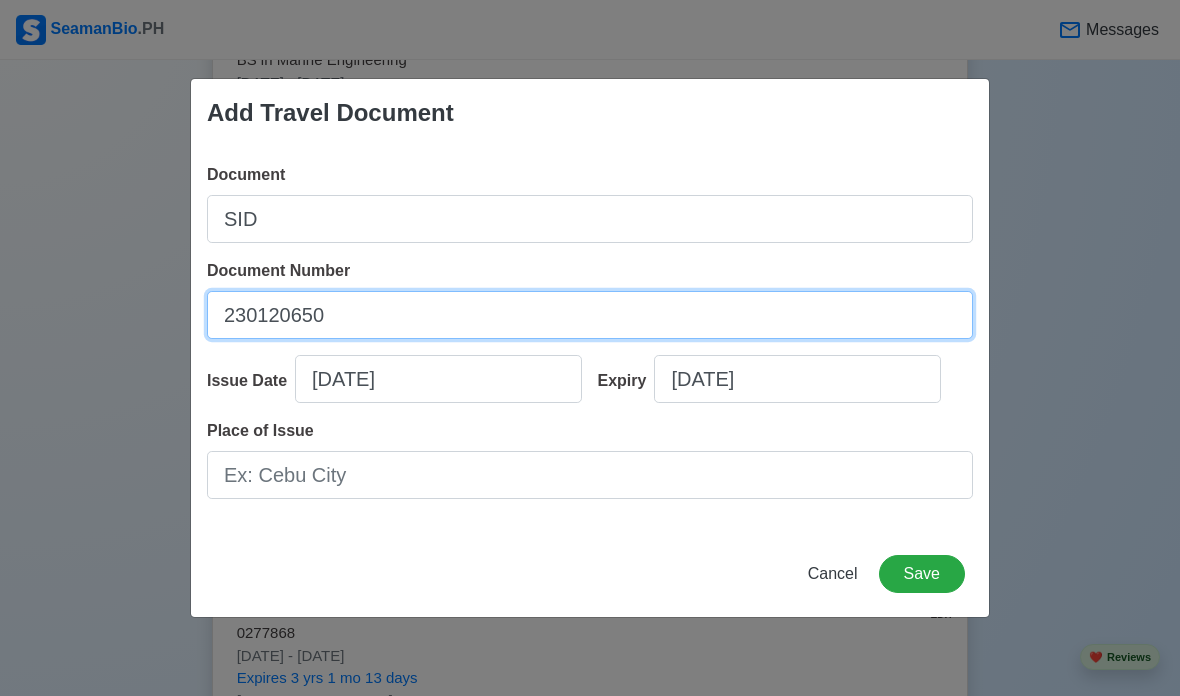 type on "230120650" 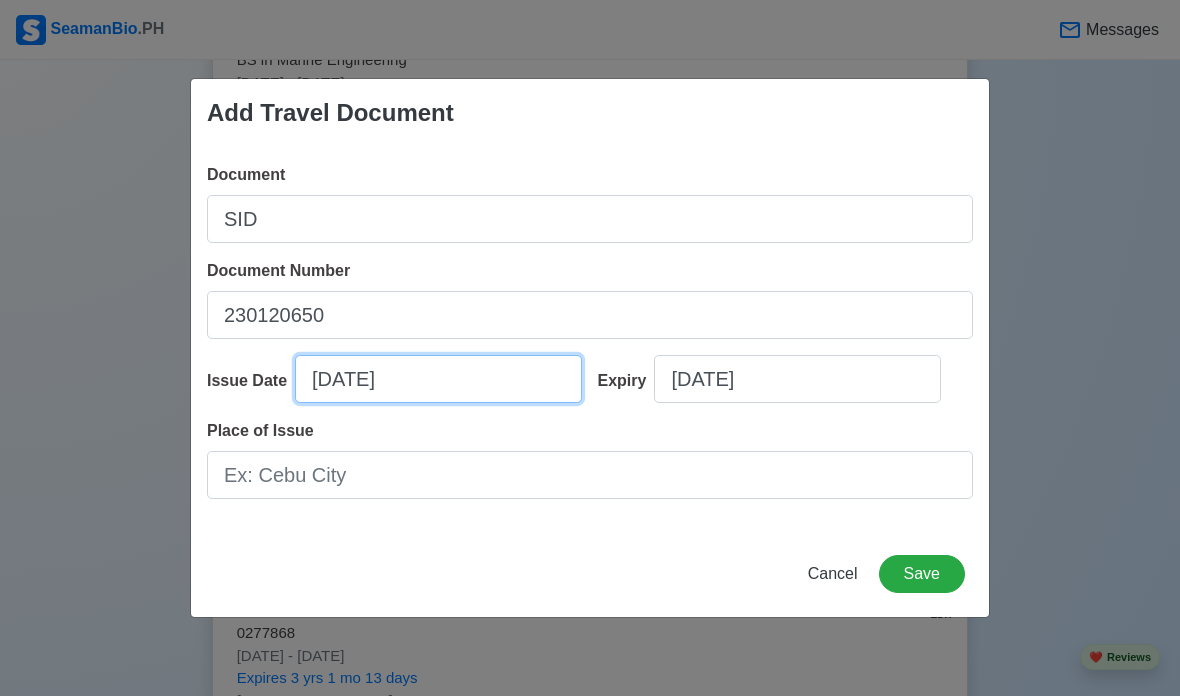 select on "****" 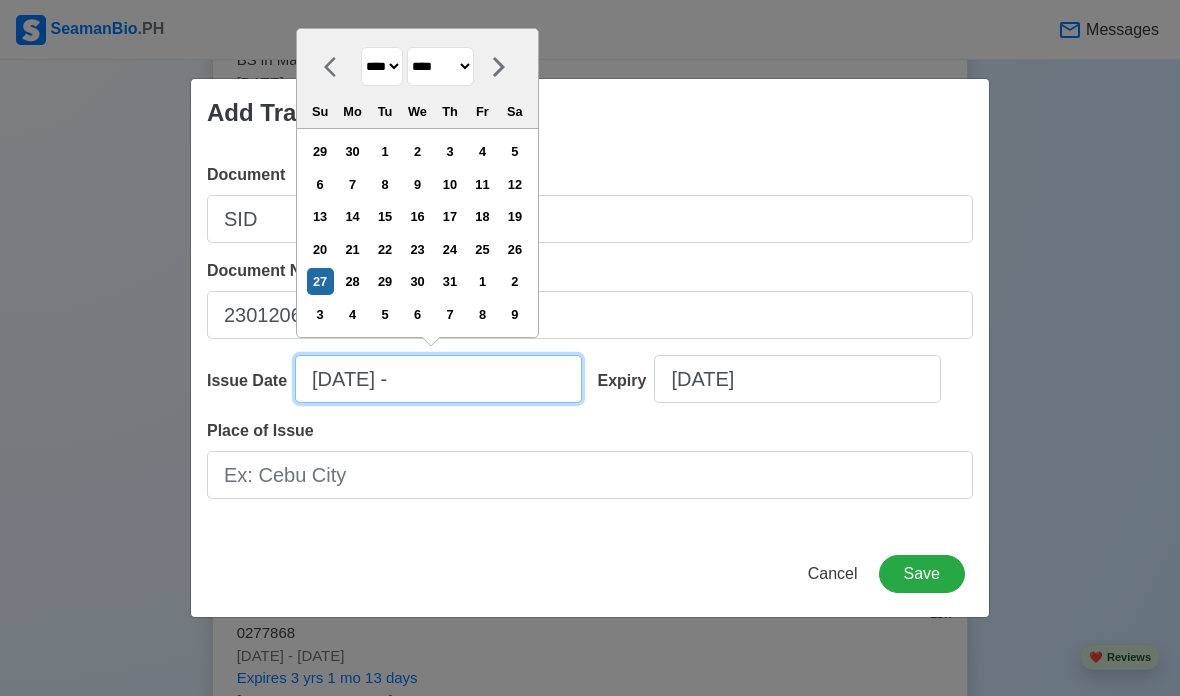 type on "07/27/2025 -" 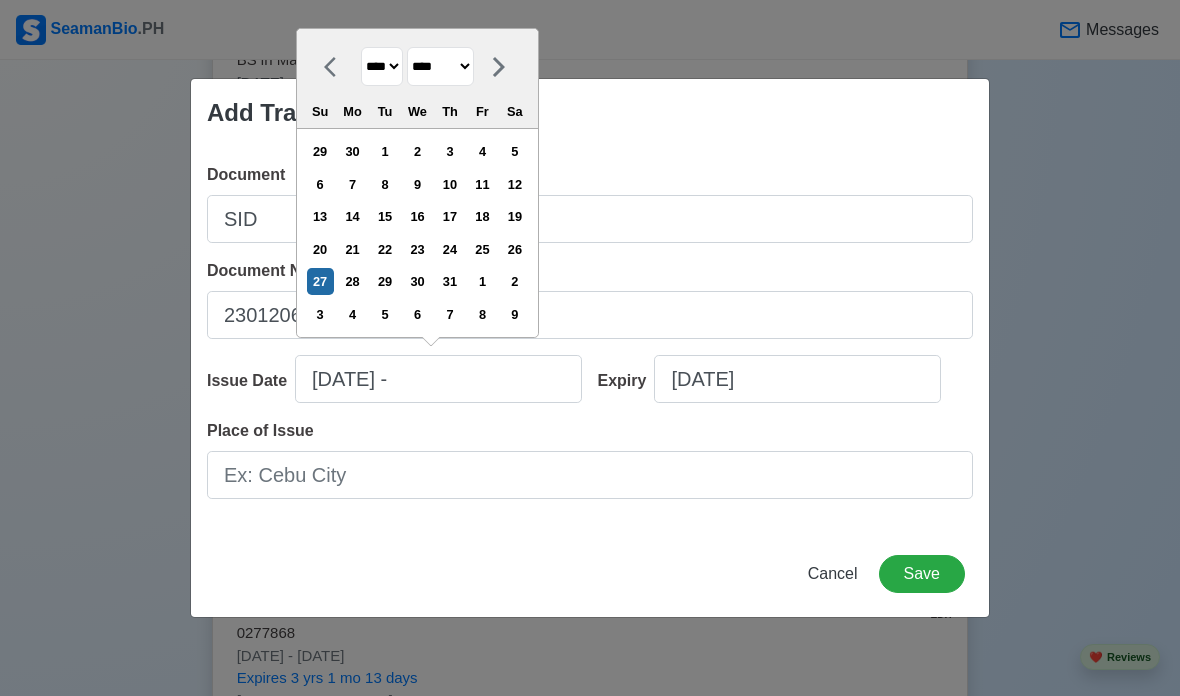 click on "******* ******** ***** ***** *** **** **** ****** ********* ******* ******** ********" at bounding box center [440, 66] 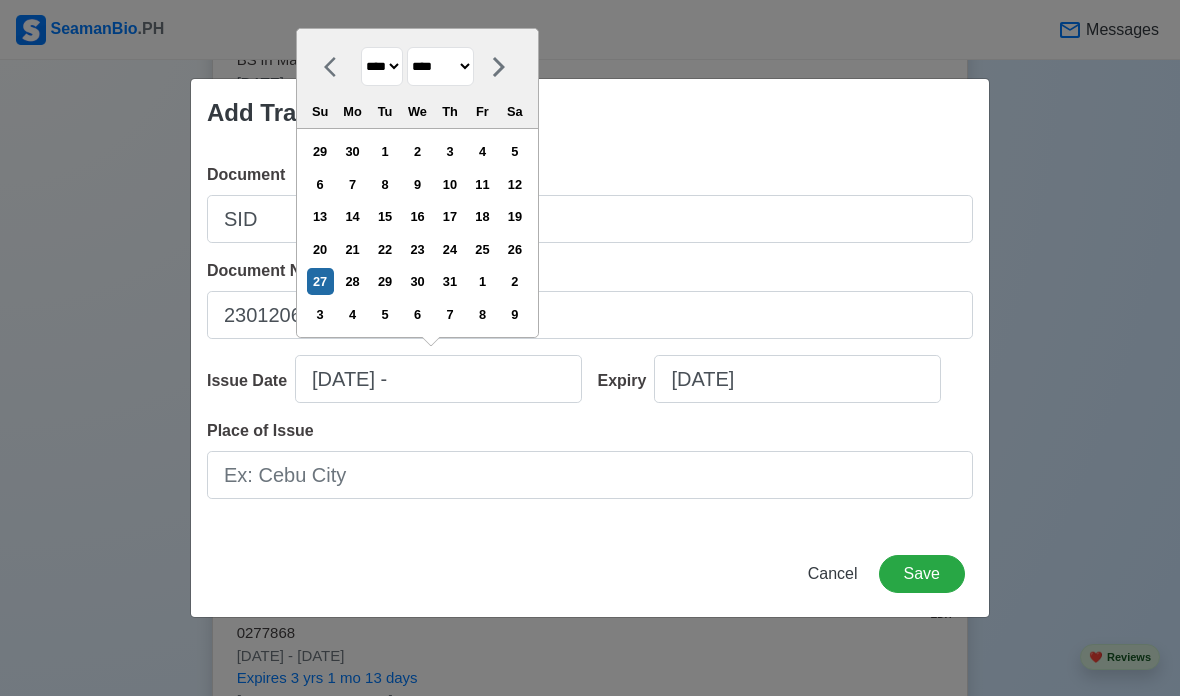 select on "*********" 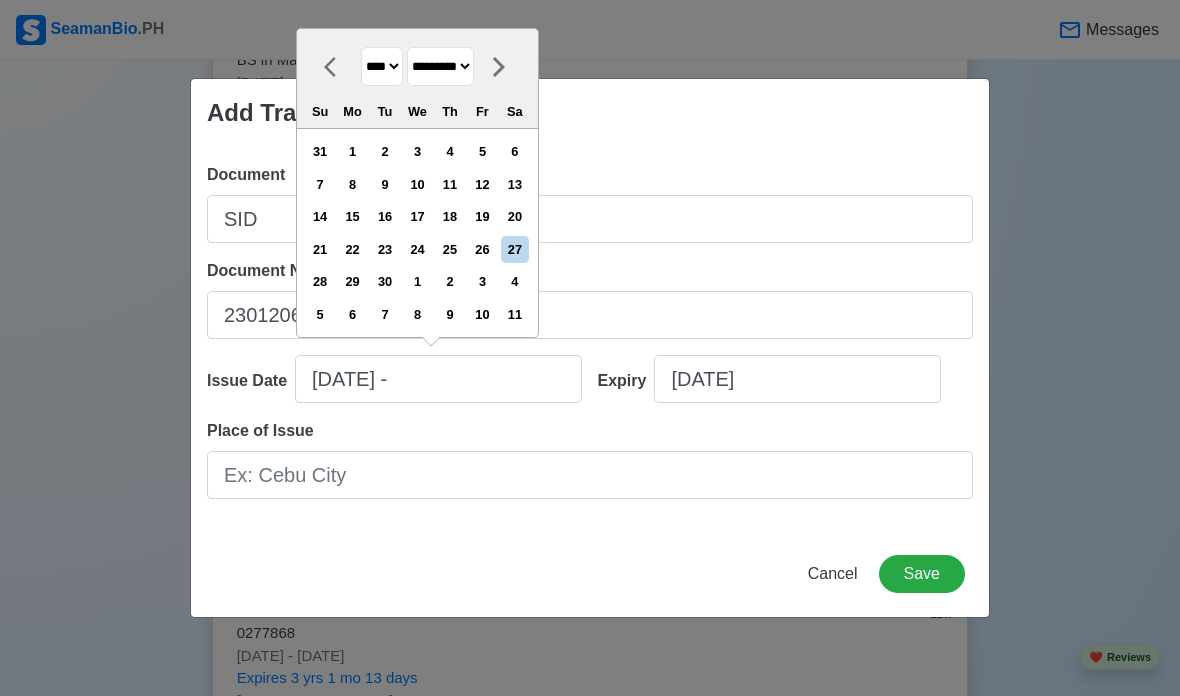 click on "**** **** **** **** **** **** **** **** **** **** **** **** **** **** **** **** **** **** **** **** **** **** **** **** **** **** **** **** **** **** **** **** **** **** **** **** **** **** **** **** **** **** **** **** **** **** **** **** **** **** **** **** **** **** **** **** **** **** **** **** **** **** **** **** **** **** **** **** **** **** **** **** **** **** **** **** **** **** **** **** **** **** **** **** **** **** **** **** **** **** **** **** **** **** **** **** **** **** **** **** **** **** **** **** **** ****" at bounding box center [382, 66] 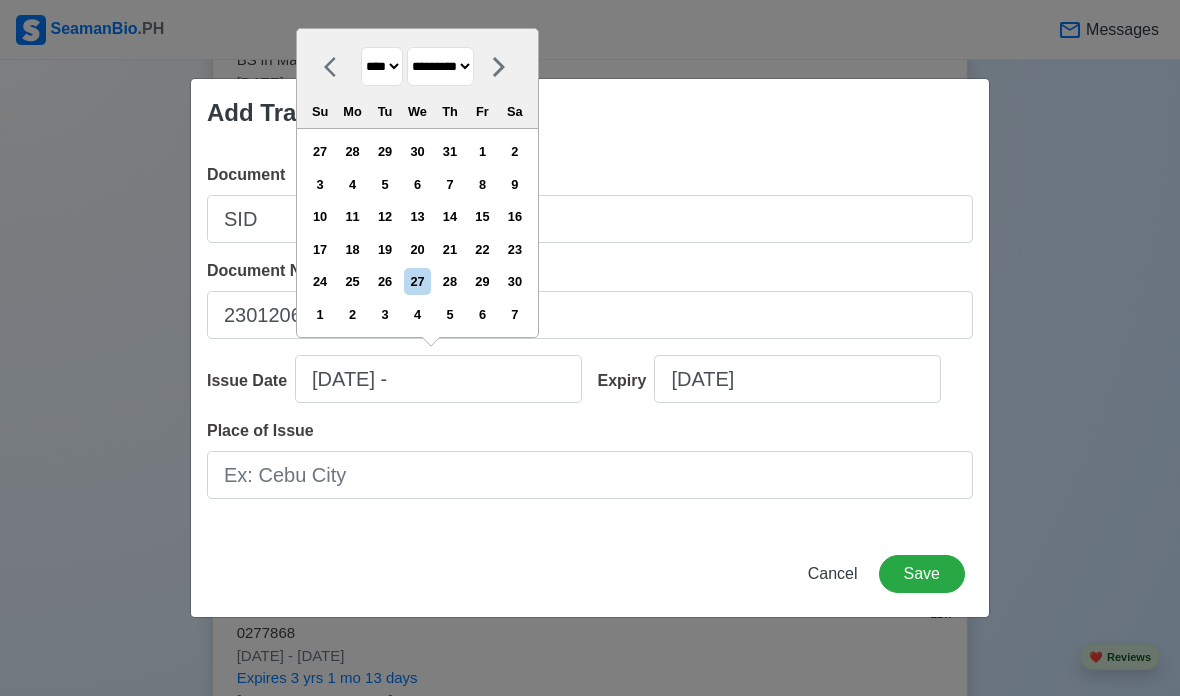 click on "13" at bounding box center [417, 216] 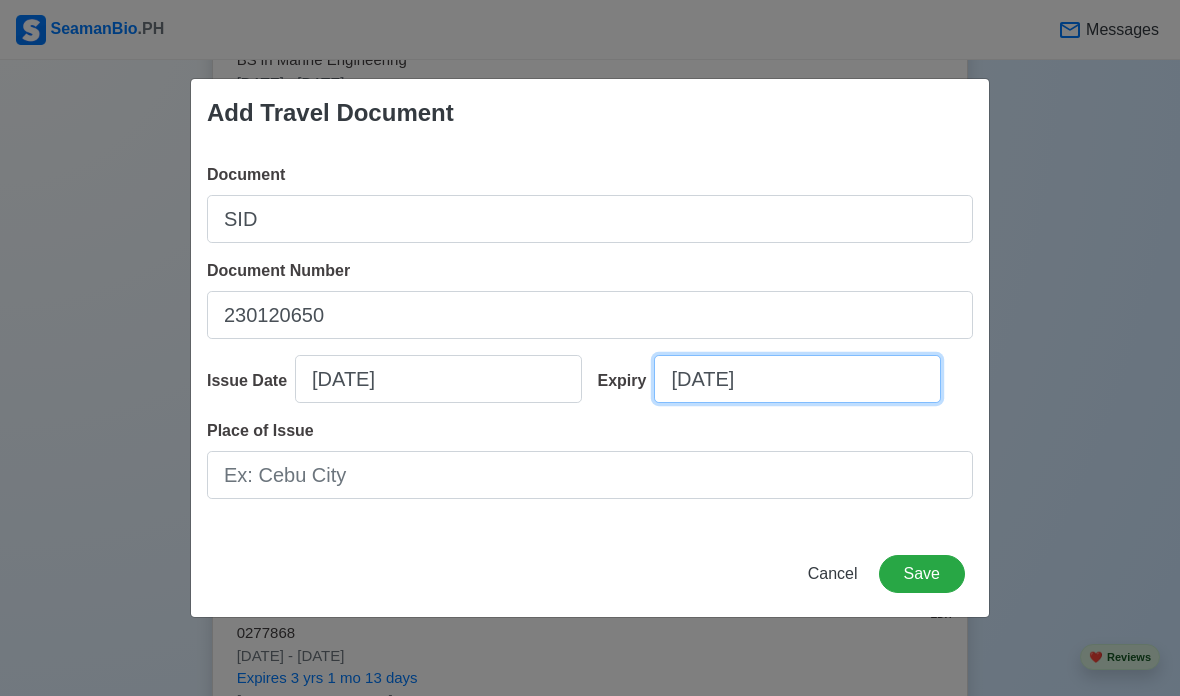 select on "****" 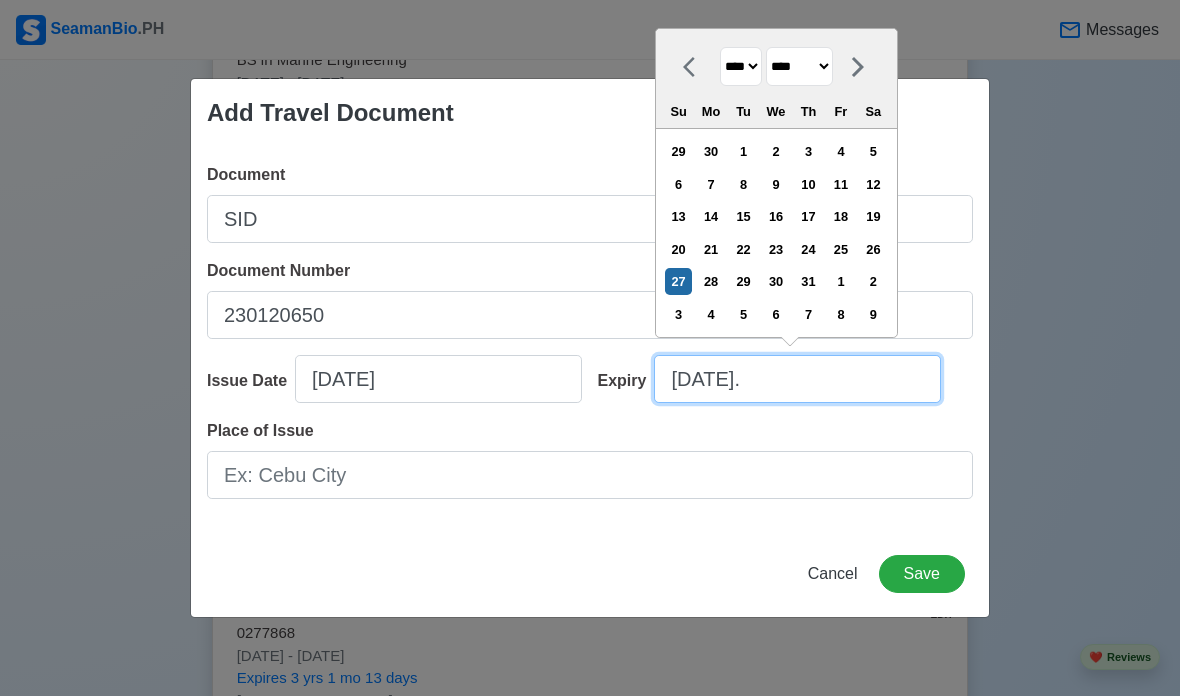 type on "07/27/2025." 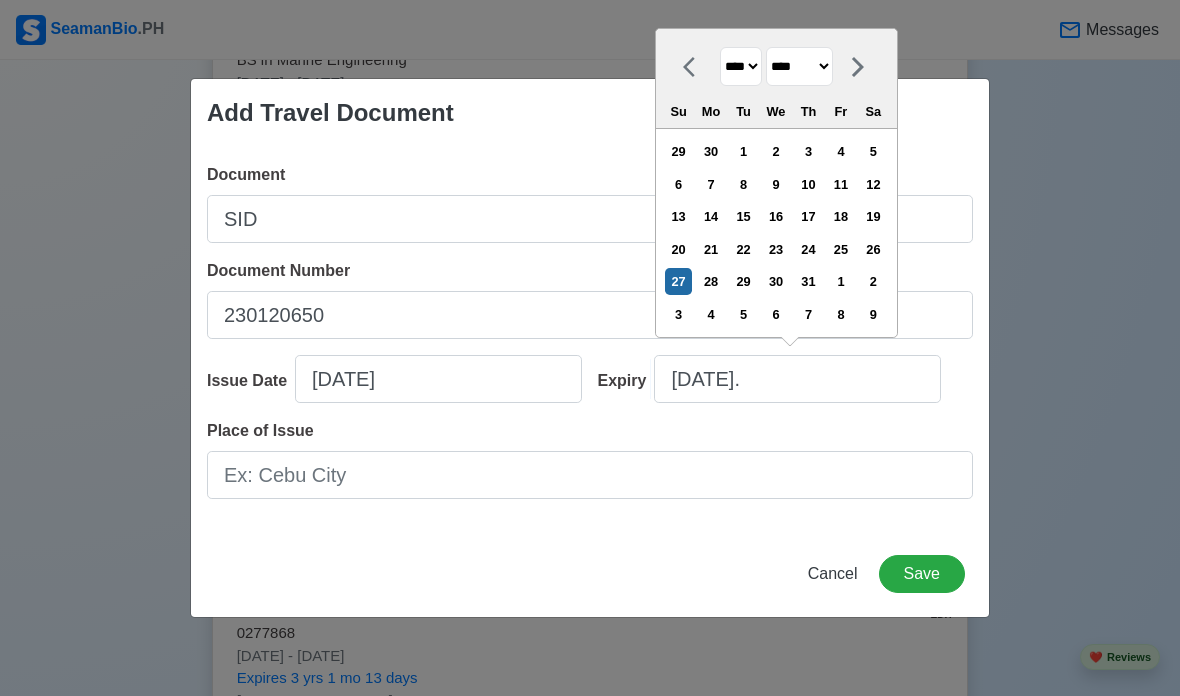 click on "**** **** **** **** **** **** **** **** **** **** **** **** **** **** **** **** **** **** **** **** **** **** **** **** **** **** **** **** **** **** **** **** **** **** **** **** **** **** **** **** **** **** **** **** **** **** **** **** **** **** **** **** **** **** **** **** **** **** **** **** **** **** **** **** **** **** **** **** **** **** **** **** **** **** **** **** **** **** **** **** **** **** **** **** **** **** **** **** **** **** **** **** **** **** **** **** **** **** **** **** **** **** **** **** **** **** **** **** **** **** **** **** **** **** **** **** **** **** **** **** ****" at bounding box center [741, 66] 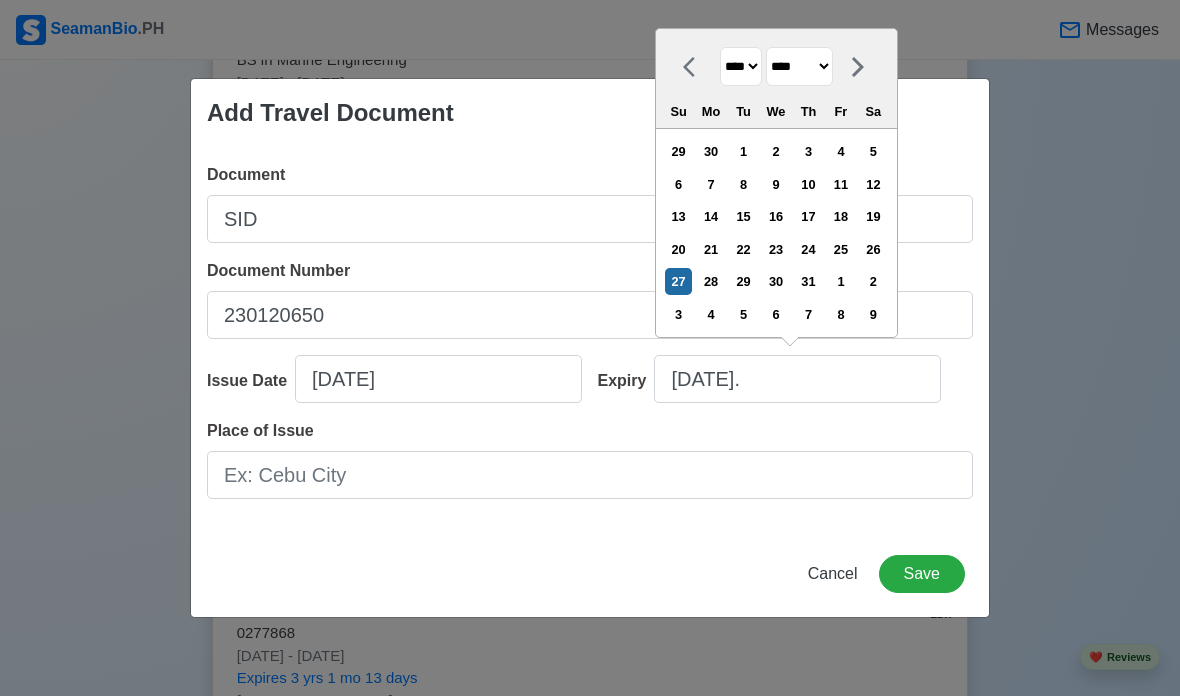 select on "****" 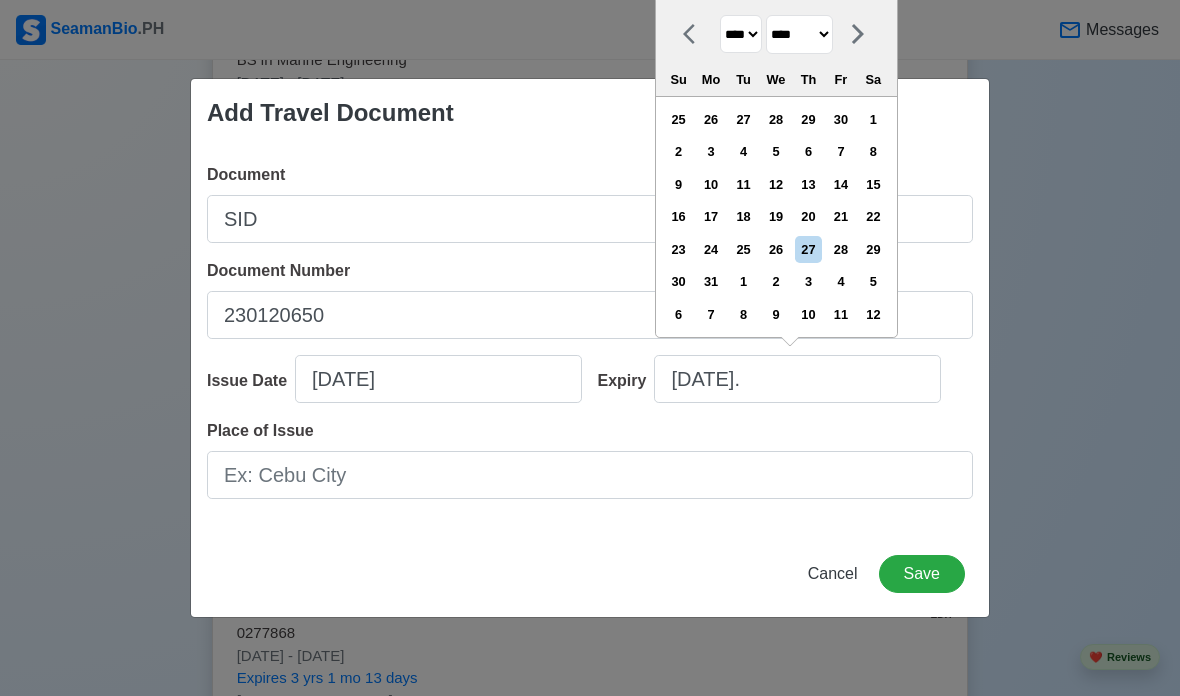 click on "******* ******** ***** ***** *** **** **** ****** ********* ******* ******** ********" at bounding box center [799, 34] 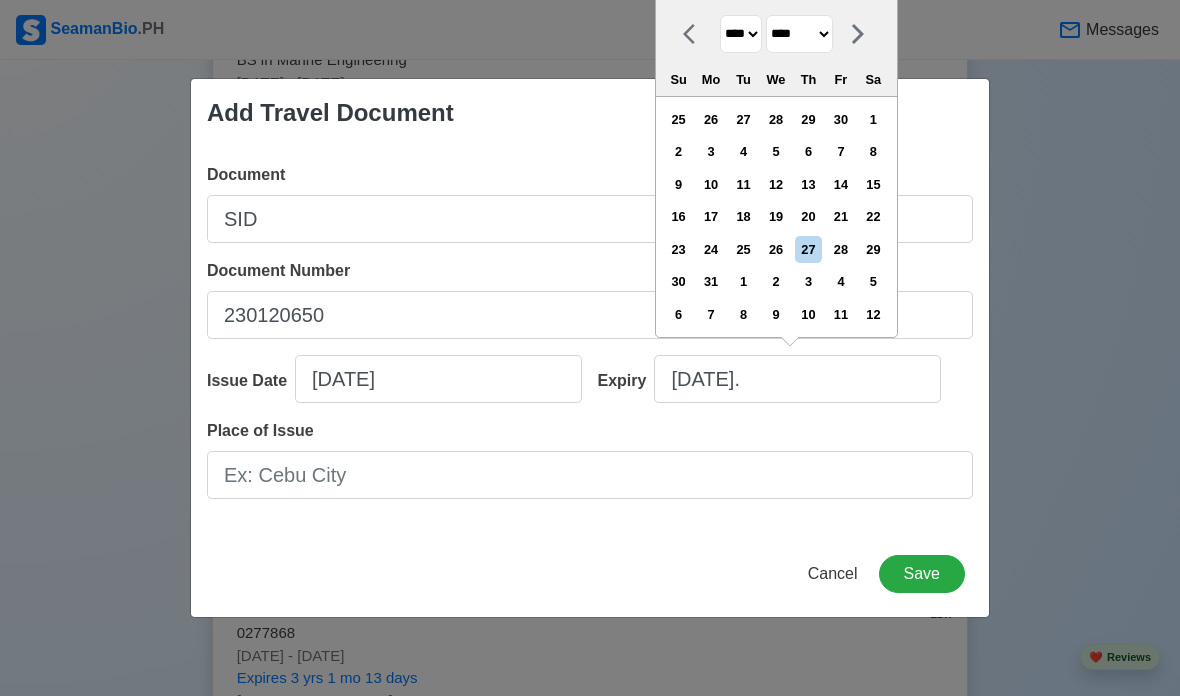 select on "*********" 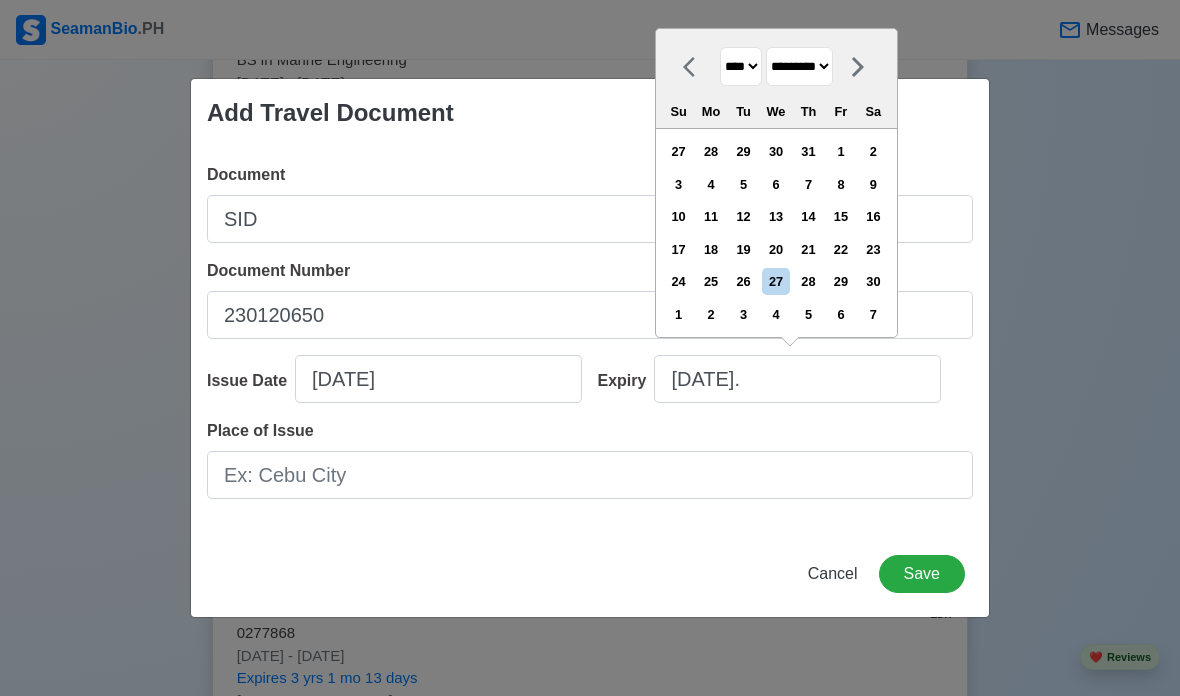 click on "13" at bounding box center [775, 216] 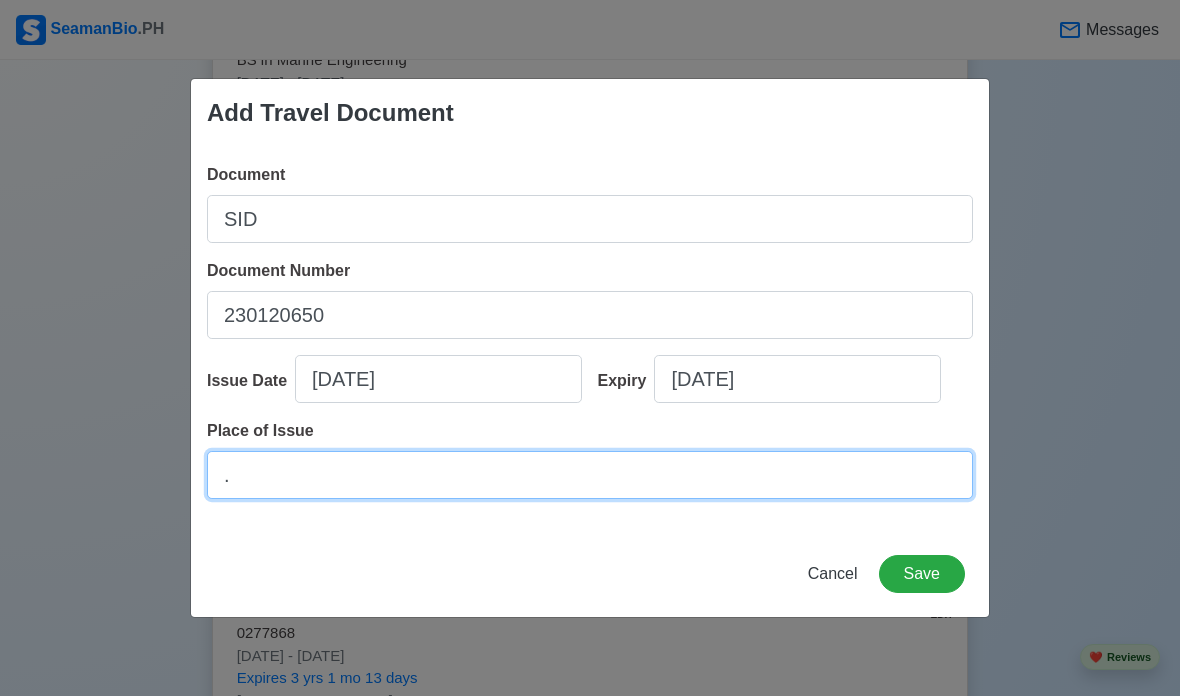 click on "." at bounding box center (590, 475) 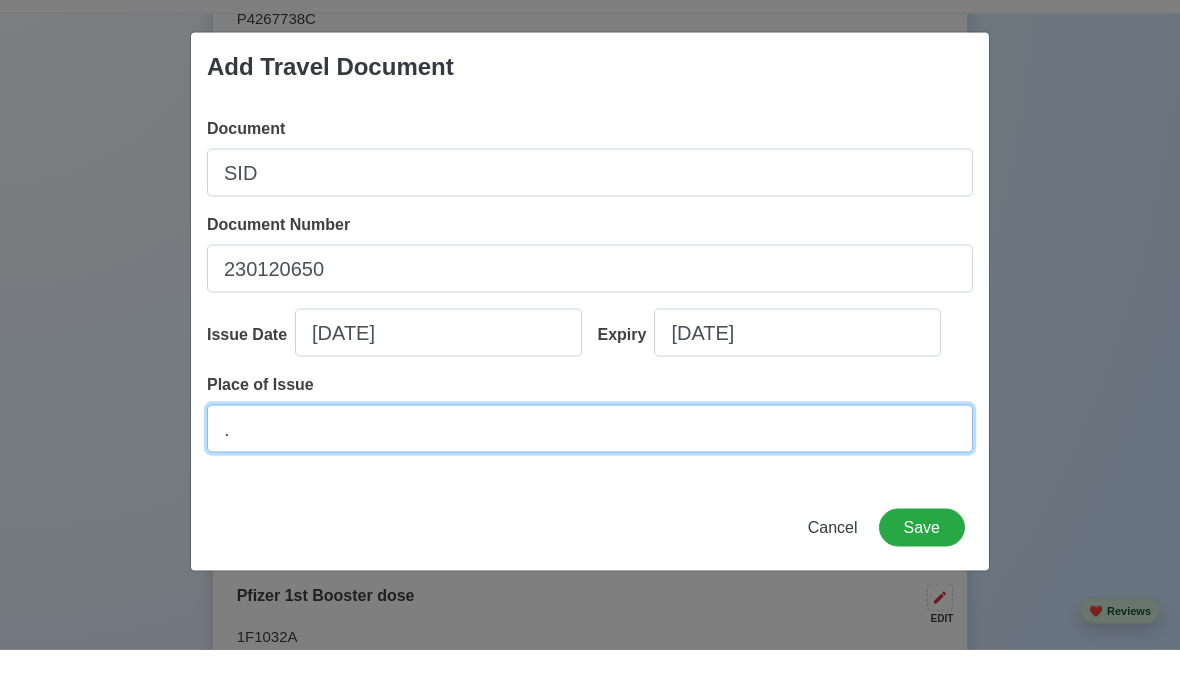 scroll, scrollTop: 1682, scrollLeft: 0, axis: vertical 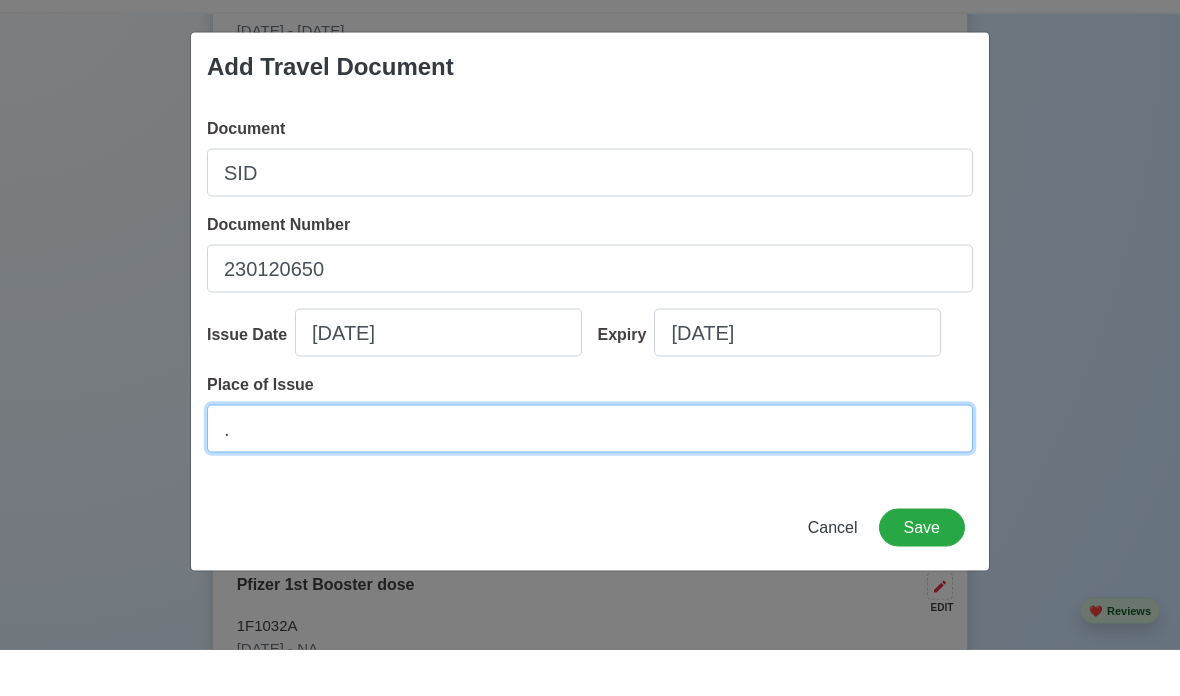 click on "." at bounding box center [590, 475] 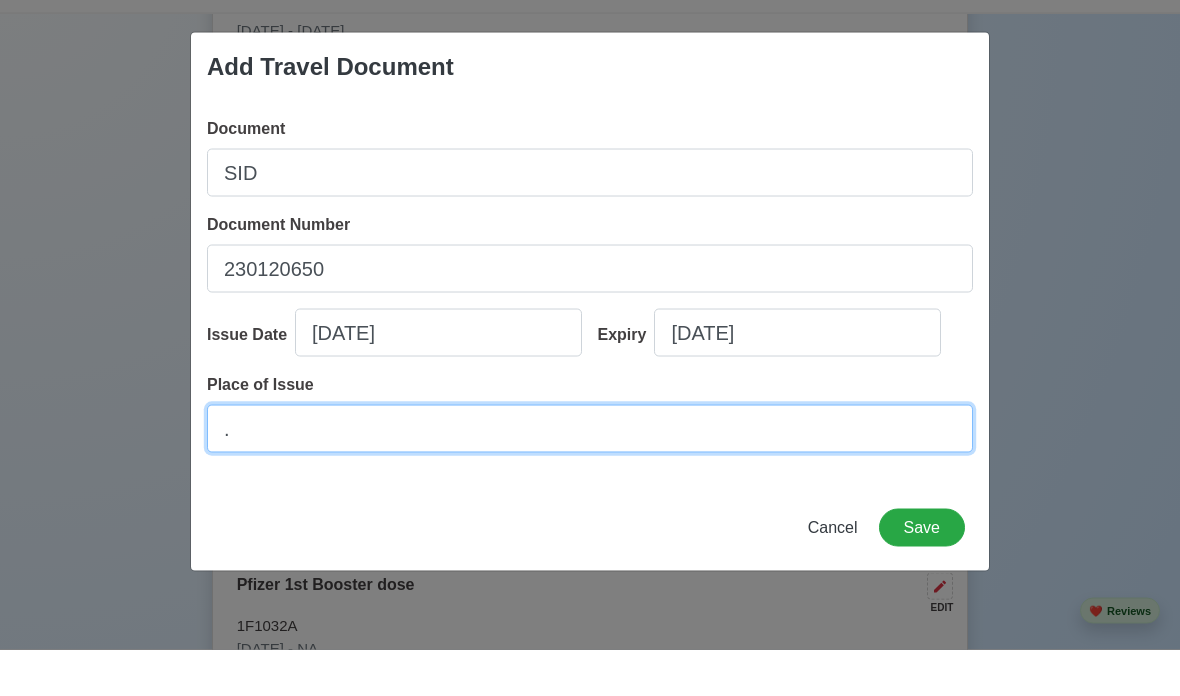 type on "." 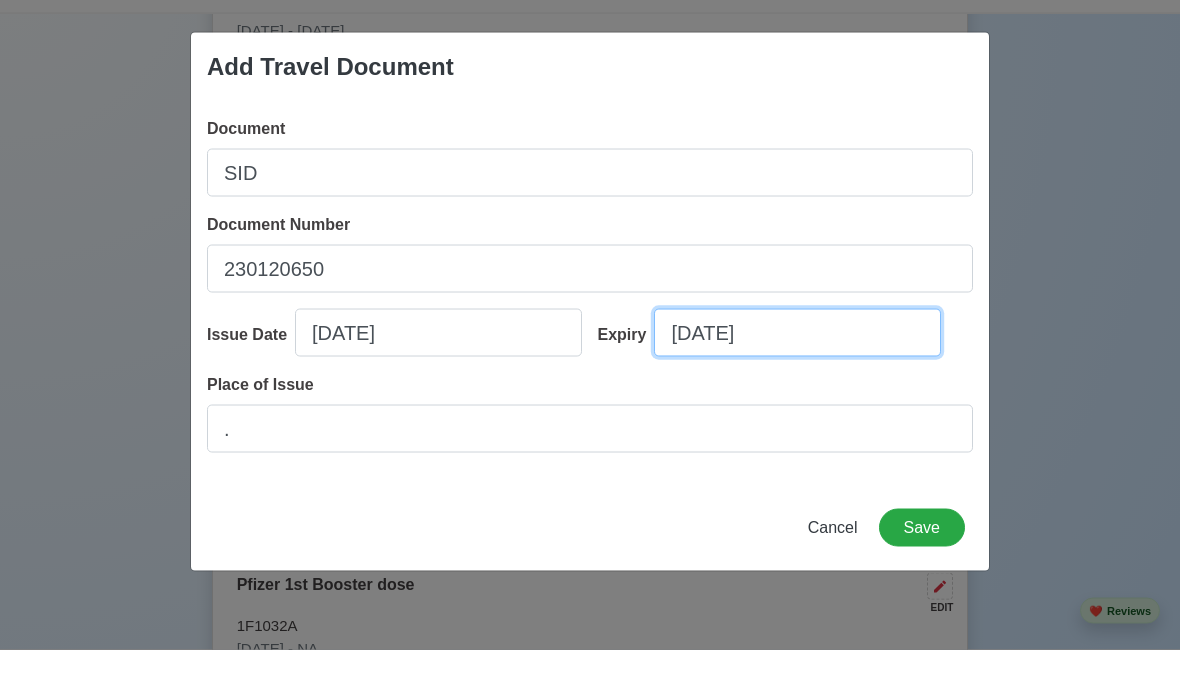 click on "09/13/2028" at bounding box center [797, 379] 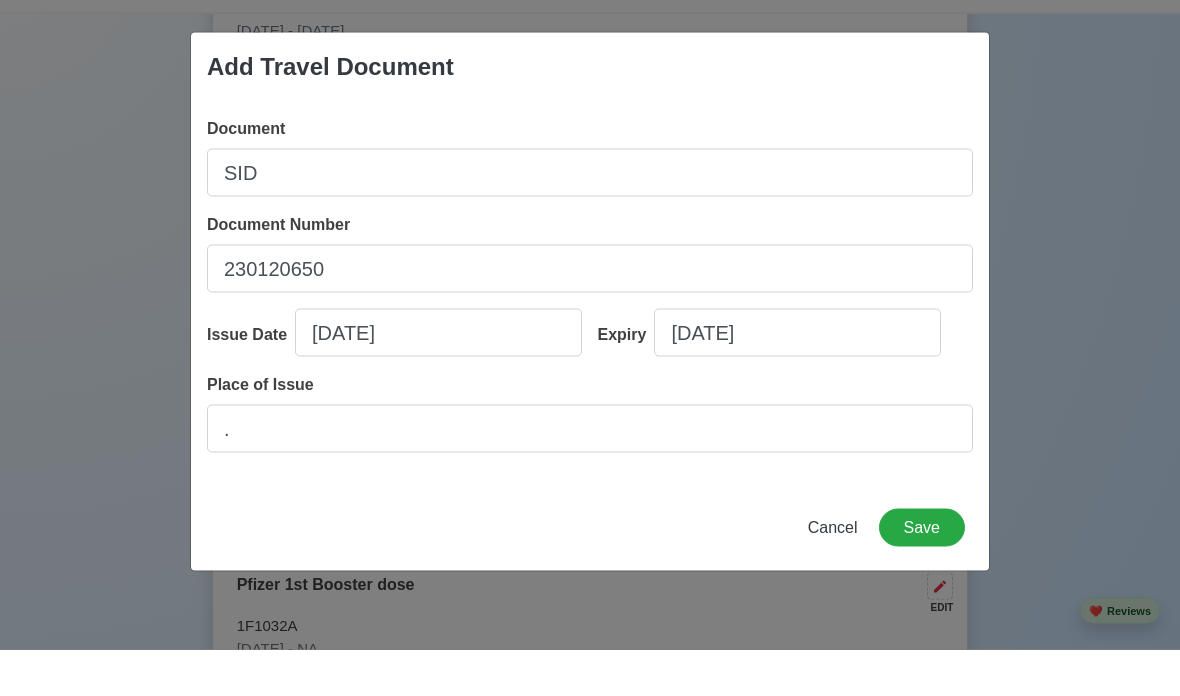 scroll, scrollTop: 1729, scrollLeft: 0, axis: vertical 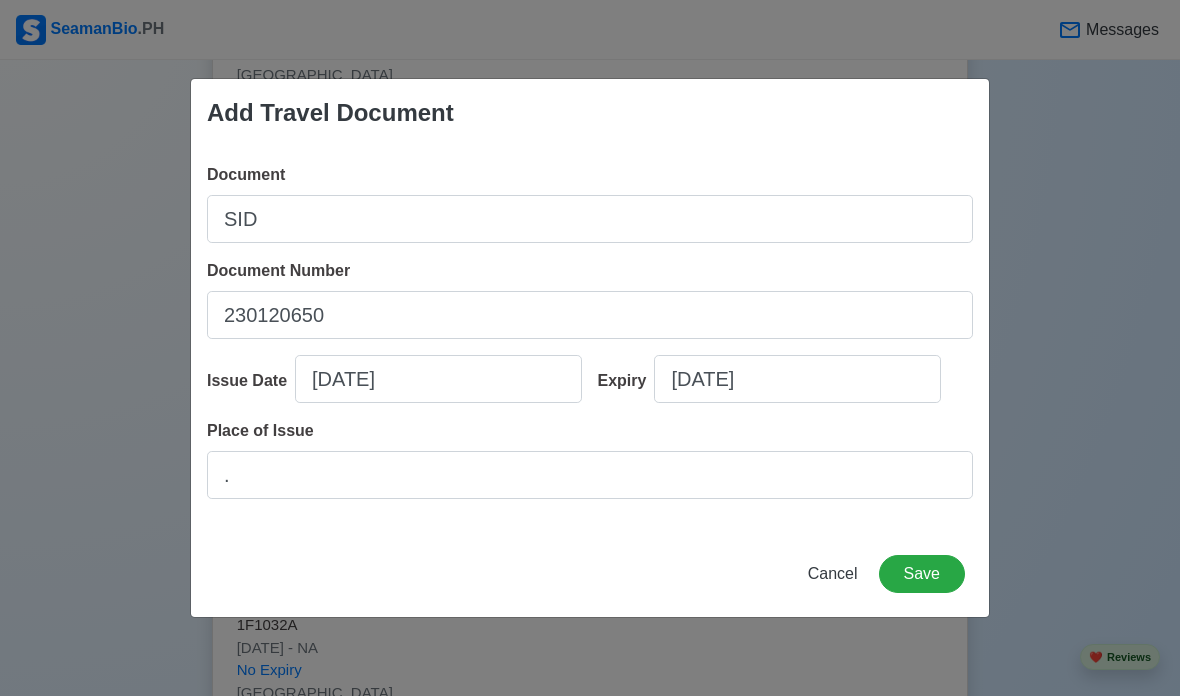 click on "Document Number 230120650" at bounding box center [590, 299] 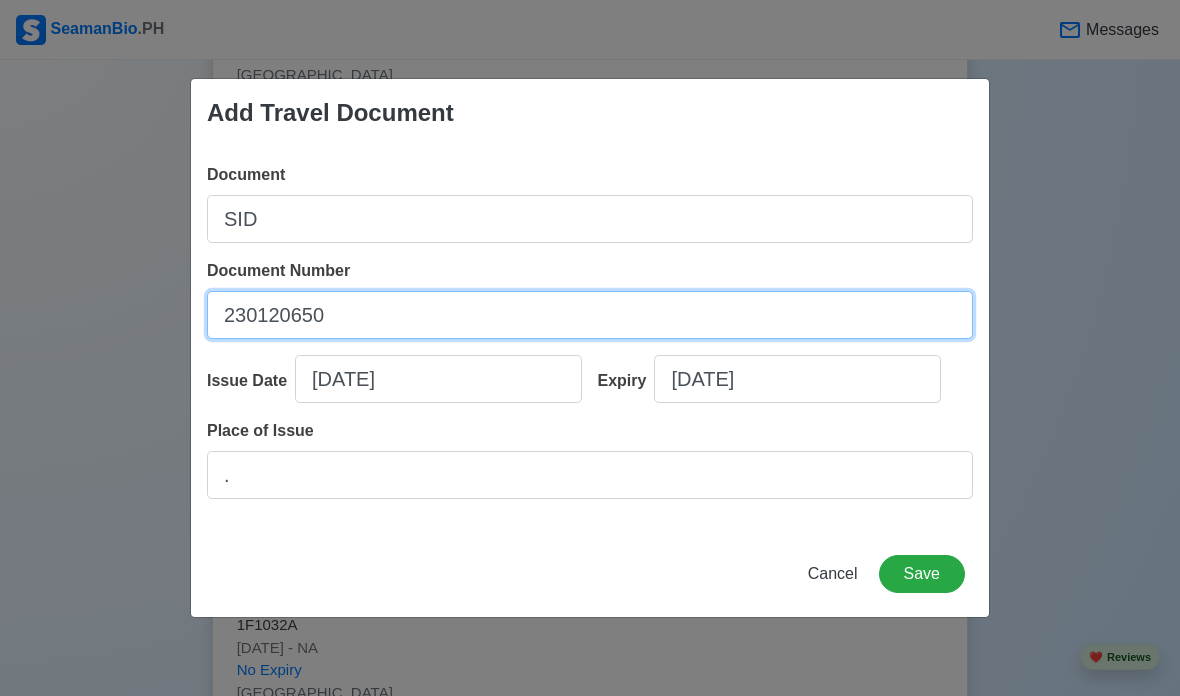 click on "230120650" at bounding box center (590, 315) 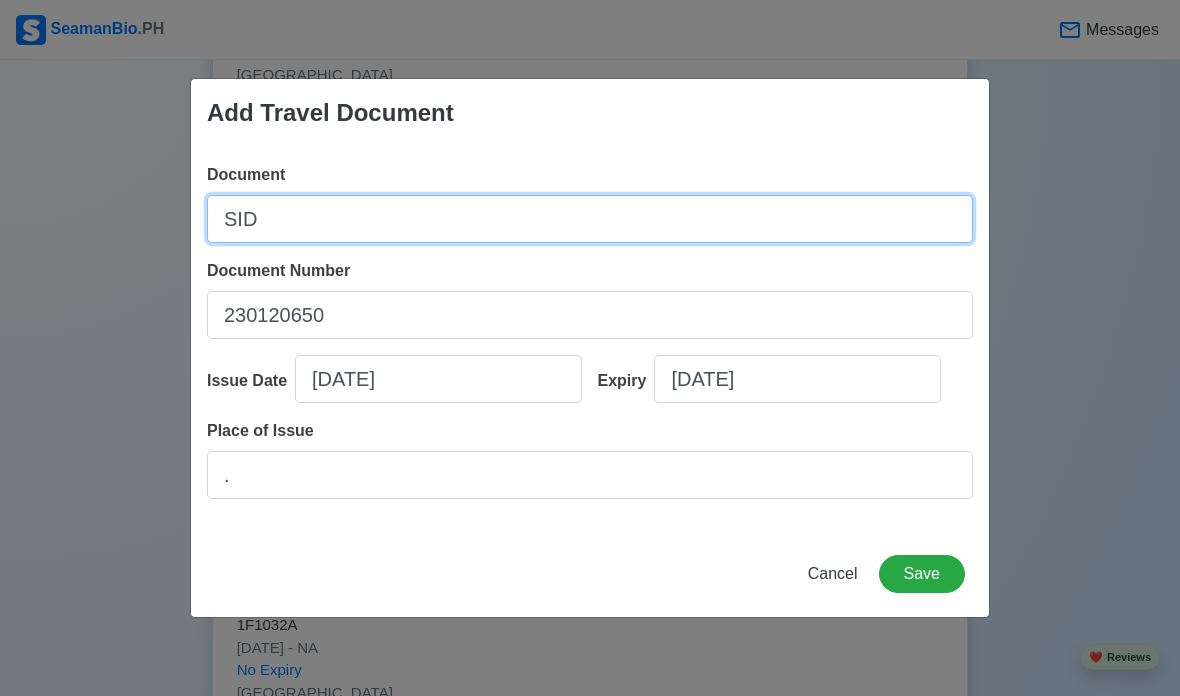 click on "SID" at bounding box center (590, 219) 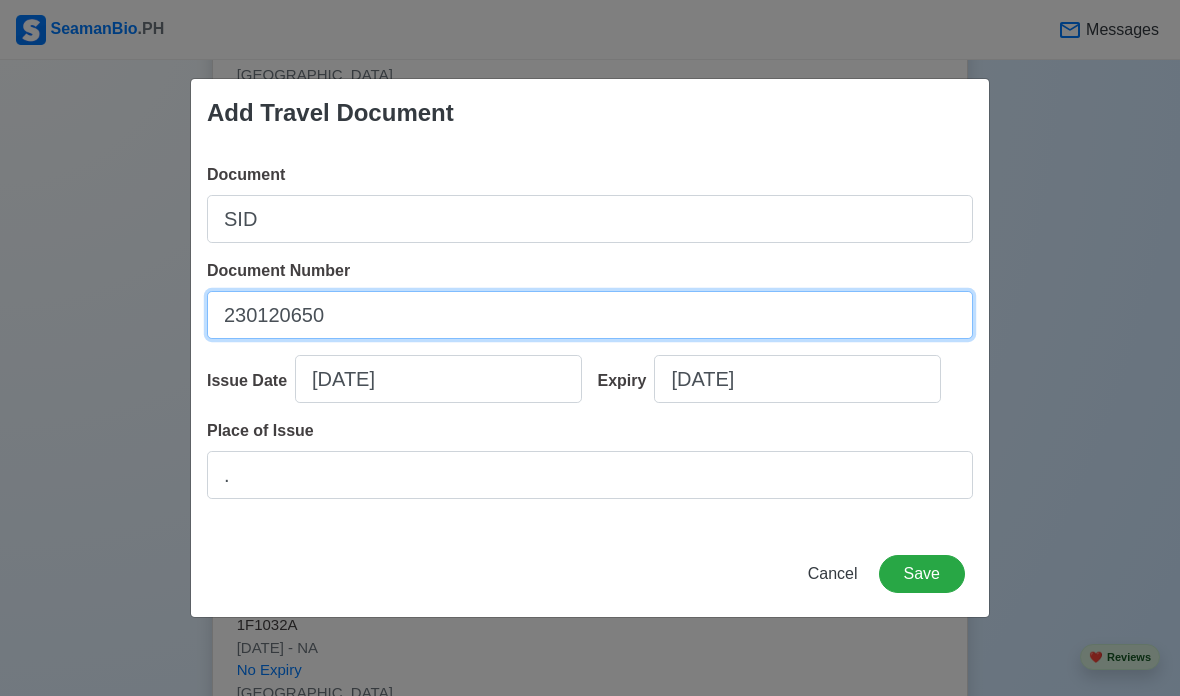 click on "230120650" at bounding box center (590, 315) 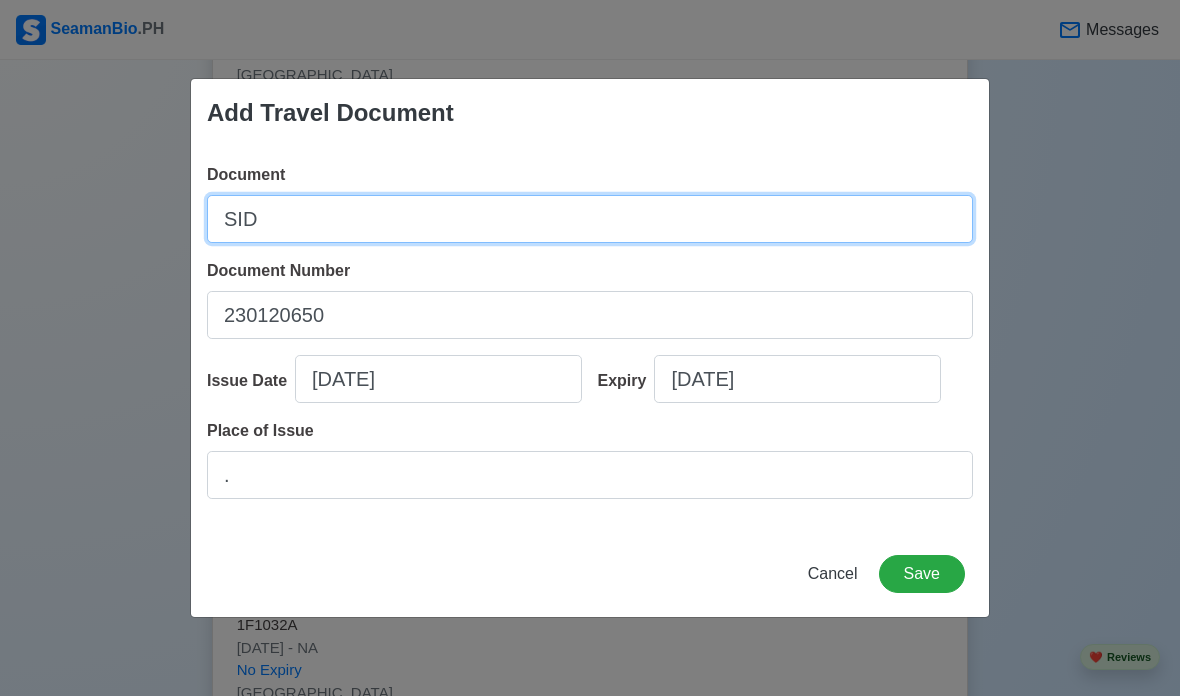 click on "SID" at bounding box center (590, 219) 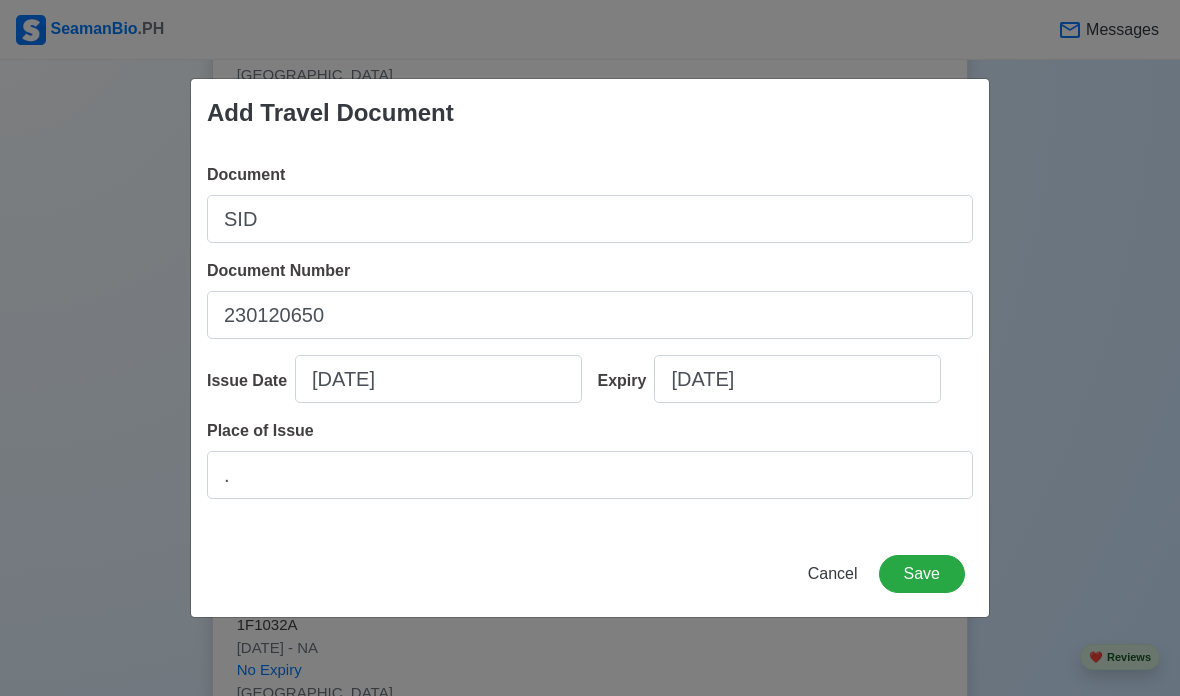 click on "." at bounding box center [590, 475] 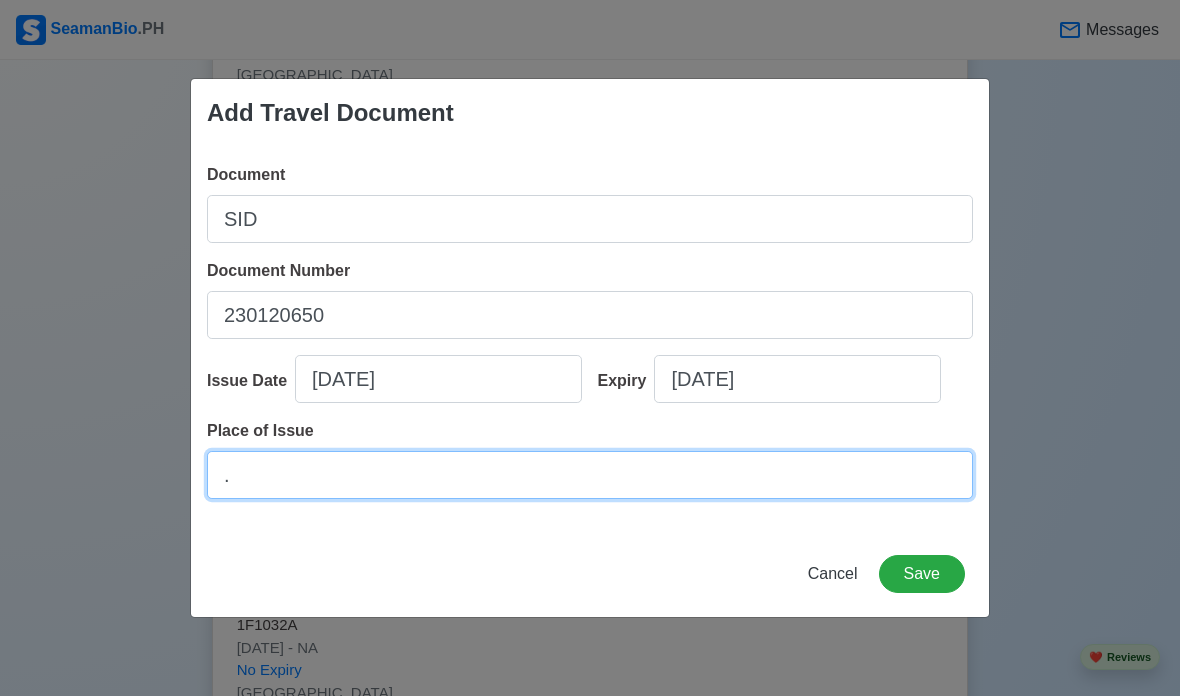 click on "." at bounding box center (590, 475) 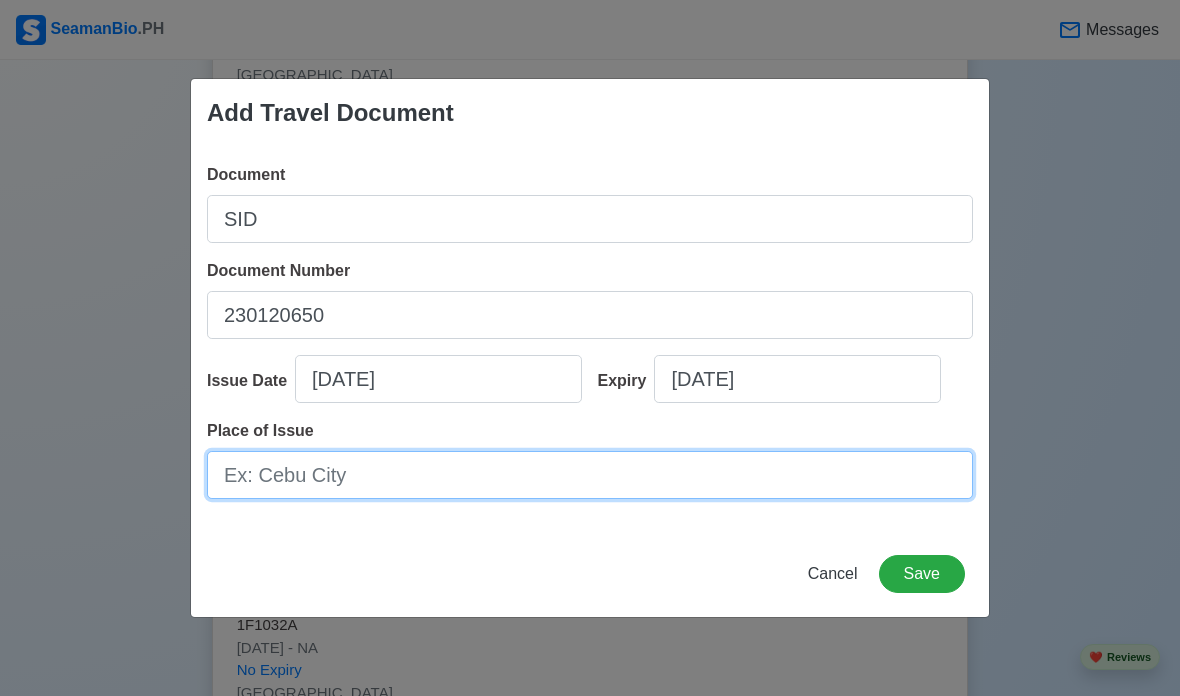 type on "wunk" 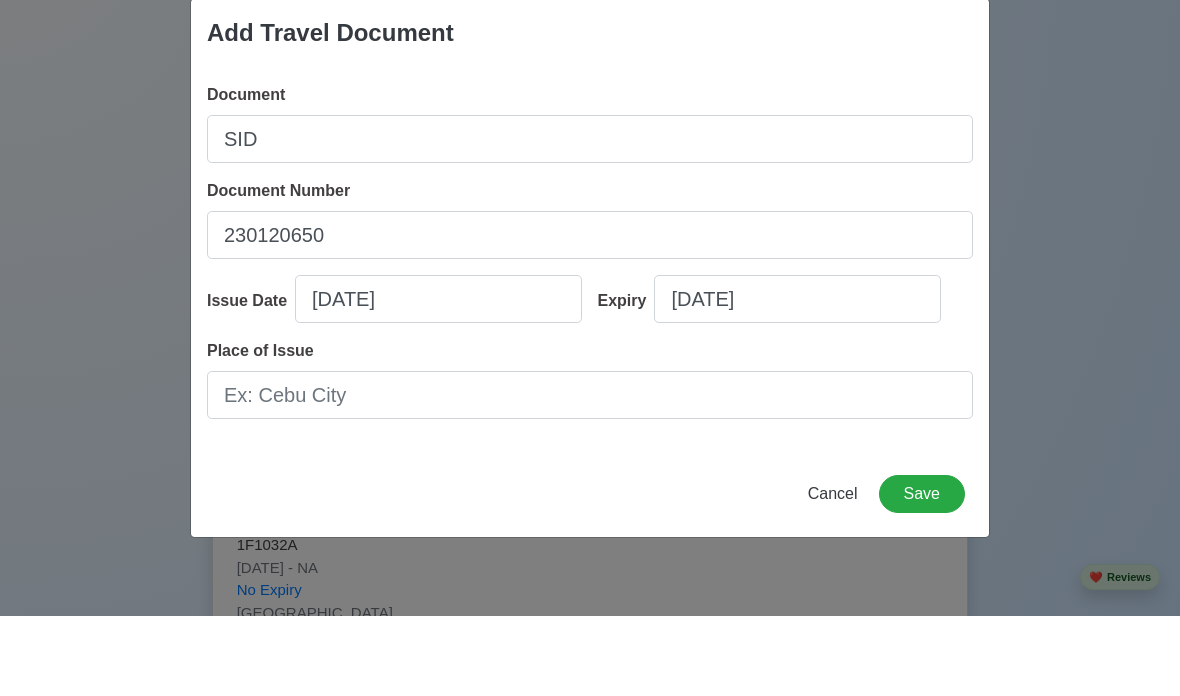scroll, scrollTop: 1809, scrollLeft: 0, axis: vertical 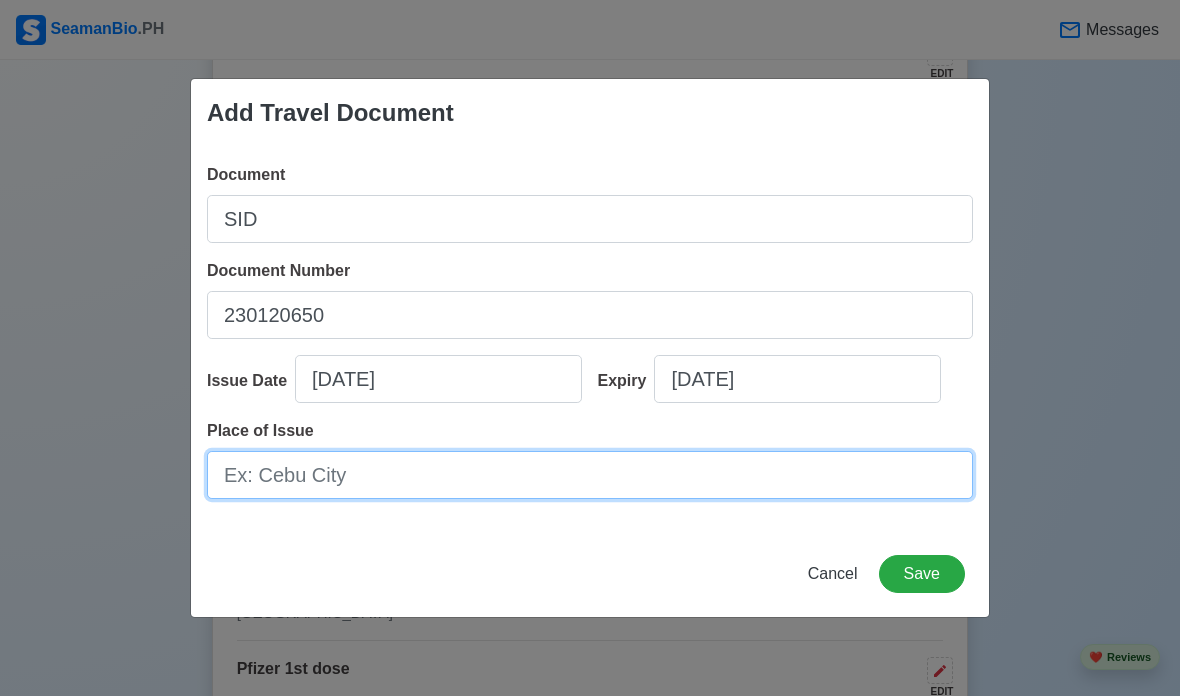 click on "Place of Issue" at bounding box center (590, 475) 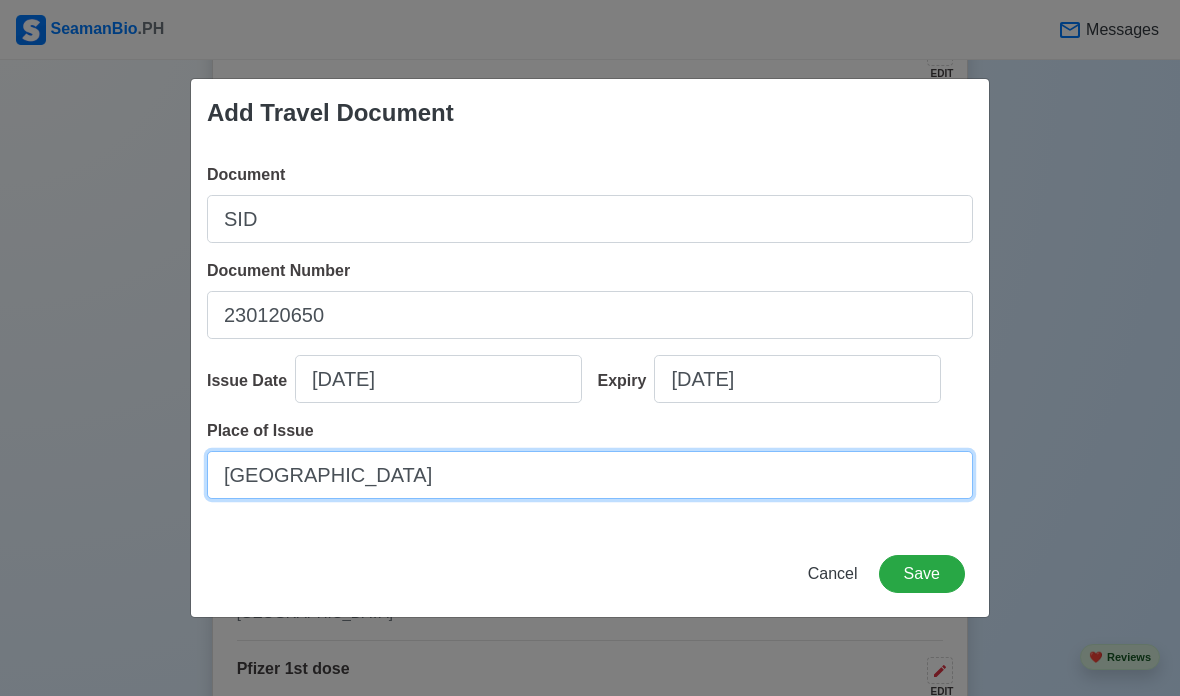 type on "cebu city" 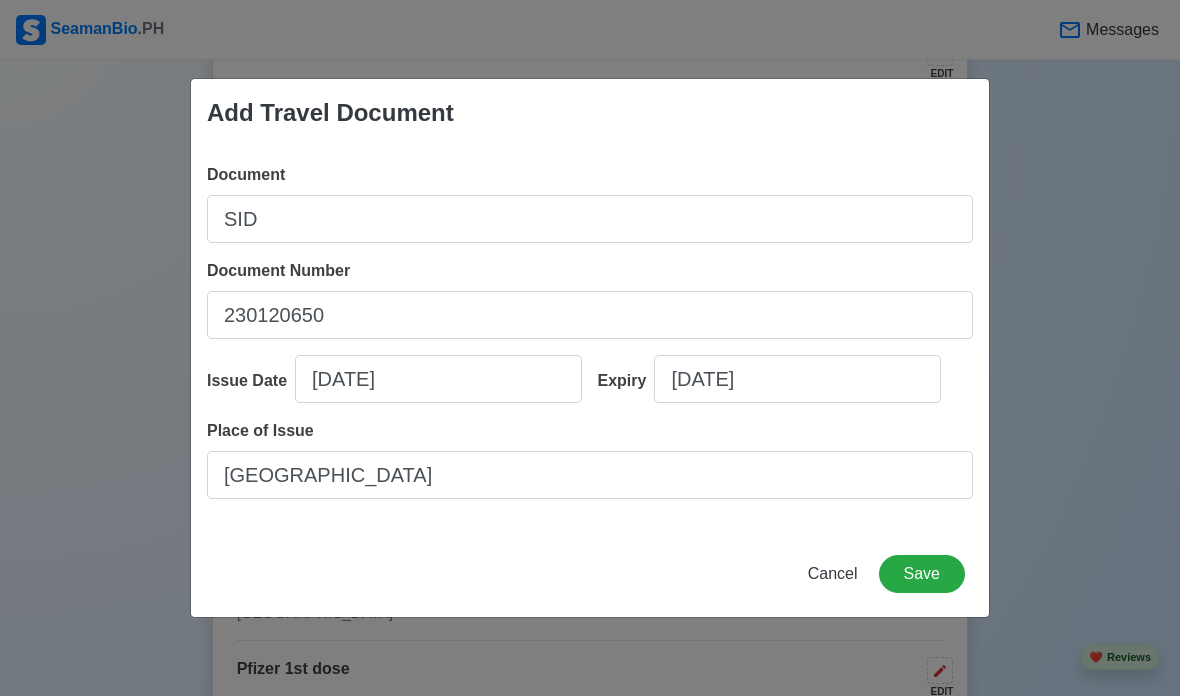 click on "Cancel Save" at bounding box center (590, 586) 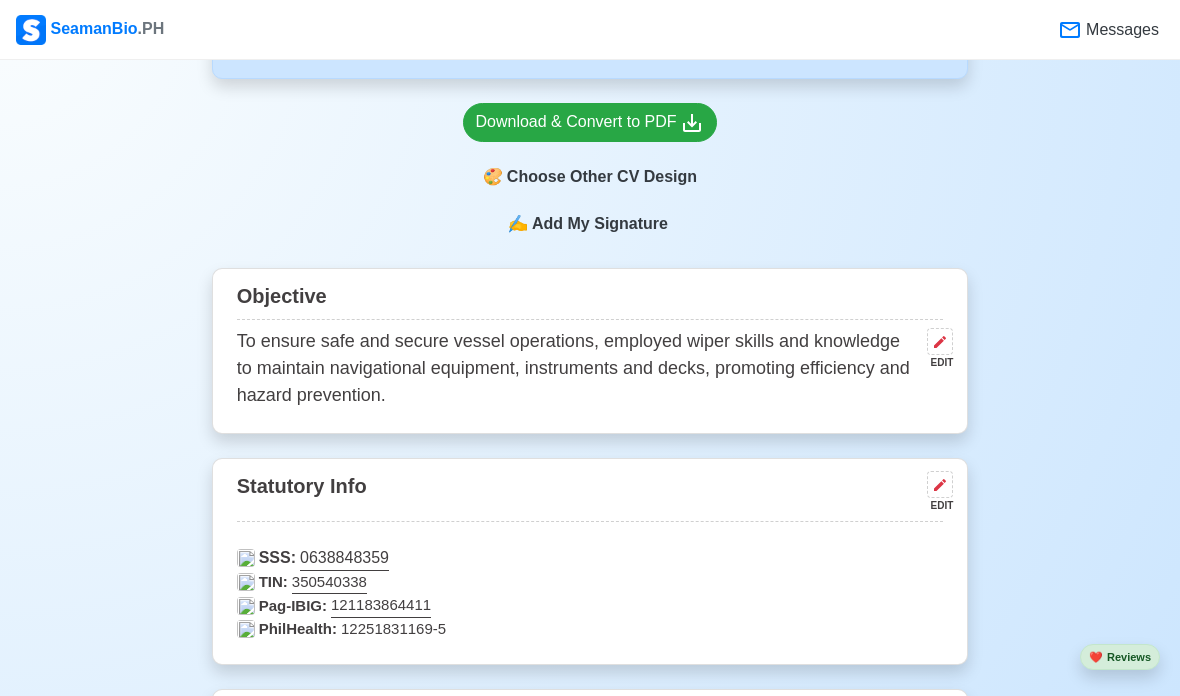 scroll, scrollTop: 646, scrollLeft: 0, axis: vertical 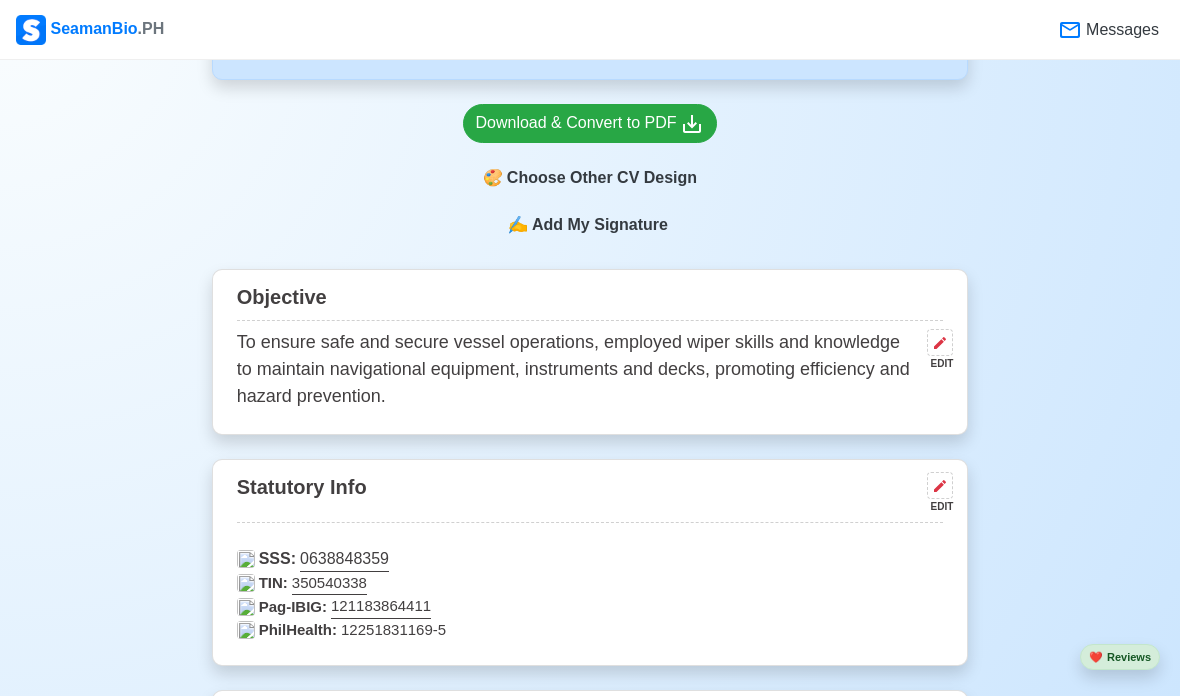 click 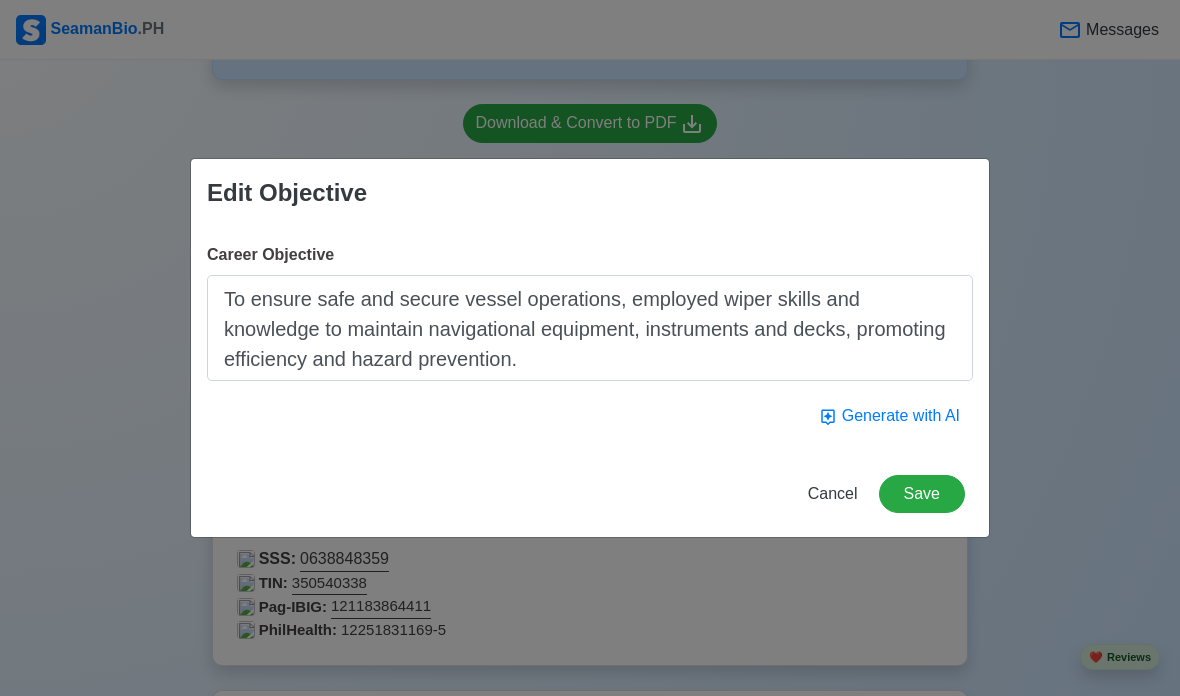 click on "To ensure safe and secure vessel operations, employed wiper skills and knowledge to maintain navigational equipment, instruments and decks, promoting efficiency and hazard prevention." at bounding box center (590, 328) 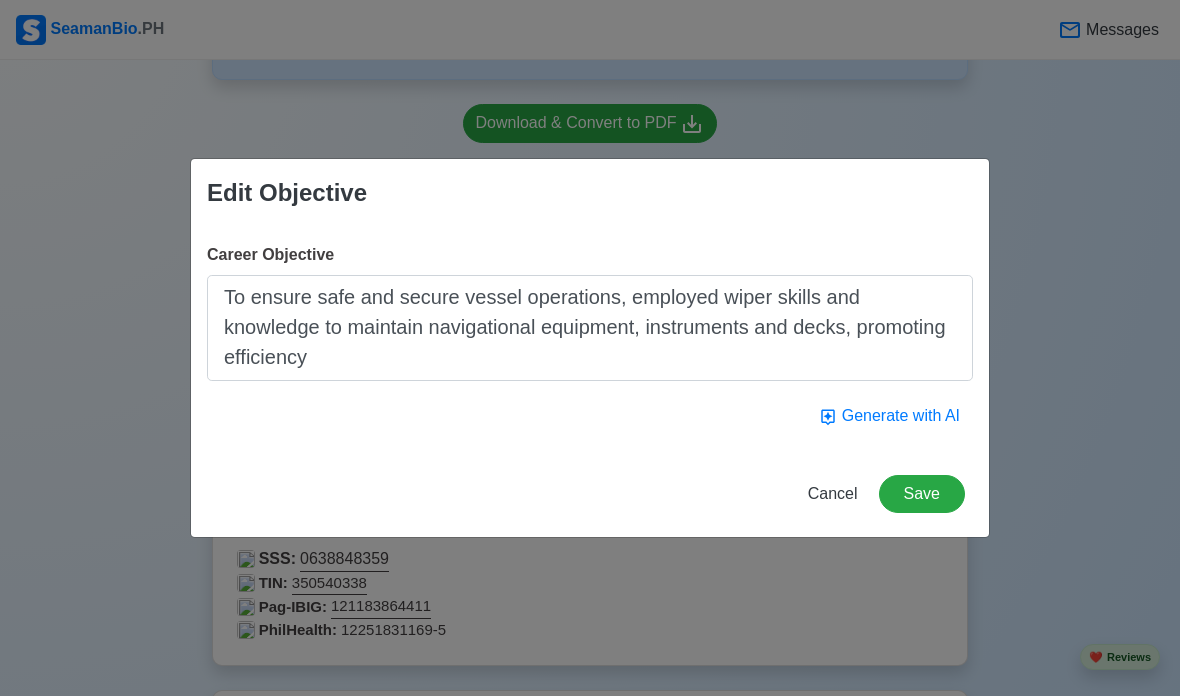 scroll, scrollTop: 0, scrollLeft: 0, axis: both 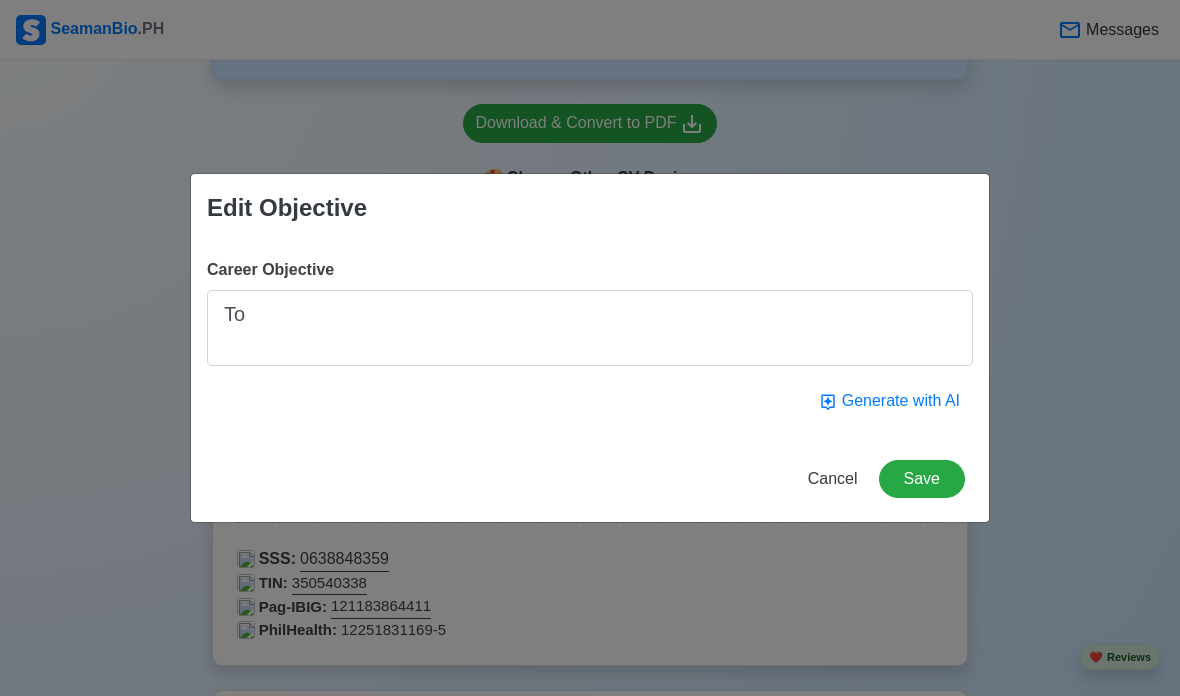 type on "T" 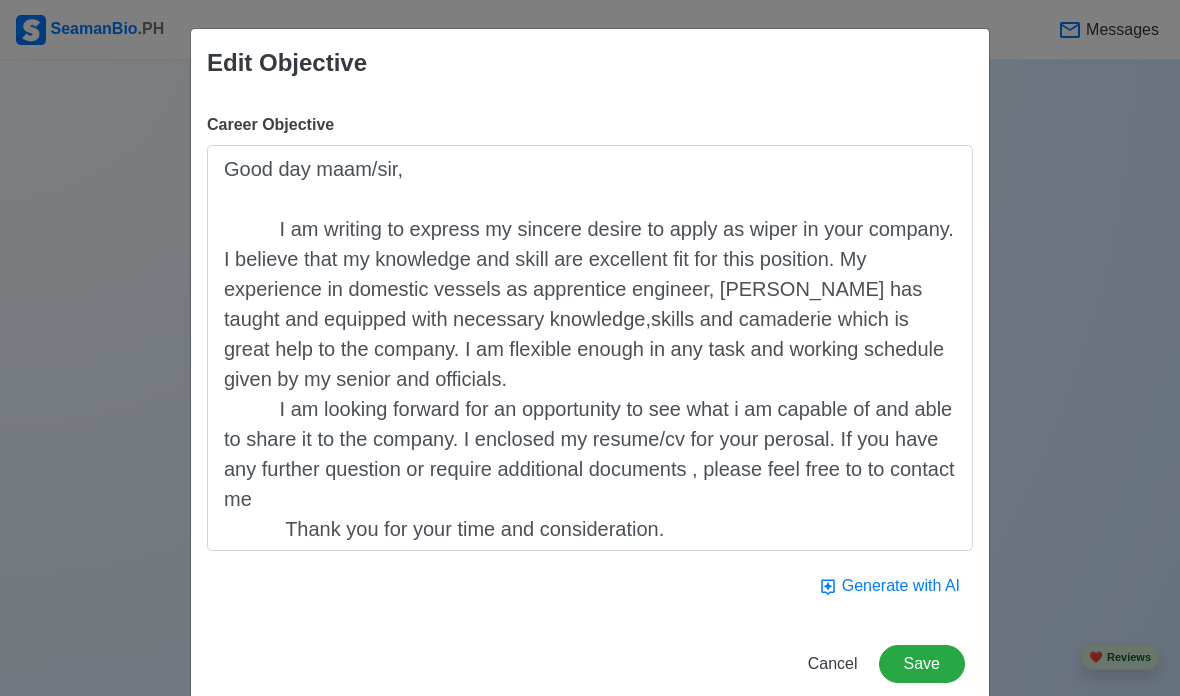 click on "Edit Objective Career Objective Good day maam/sir,
I am writing to express my sincere desire to apply as wiper in your company. I believe that my knowledge and skill are excellent fit for this position. My experience in domestic vessels as apprentice engineer, oiler has taught and equipped with necessary knowledge,skills and camaderie which is great help to the company. I am flexible enough in any task and working schedule given by my senior and officials.
I am looking forward for an opportunity to see what i am capable of and able to share it to the company. I enclosed my resume/cv for your perosal. If you have any further question or require additional documents , please feel free to to contact me
Thank you for your time and consideration.
Please see attached file for your reference.
Thank you and God Bless.   Generate with AI   Cancel Save" at bounding box center [590, 348] 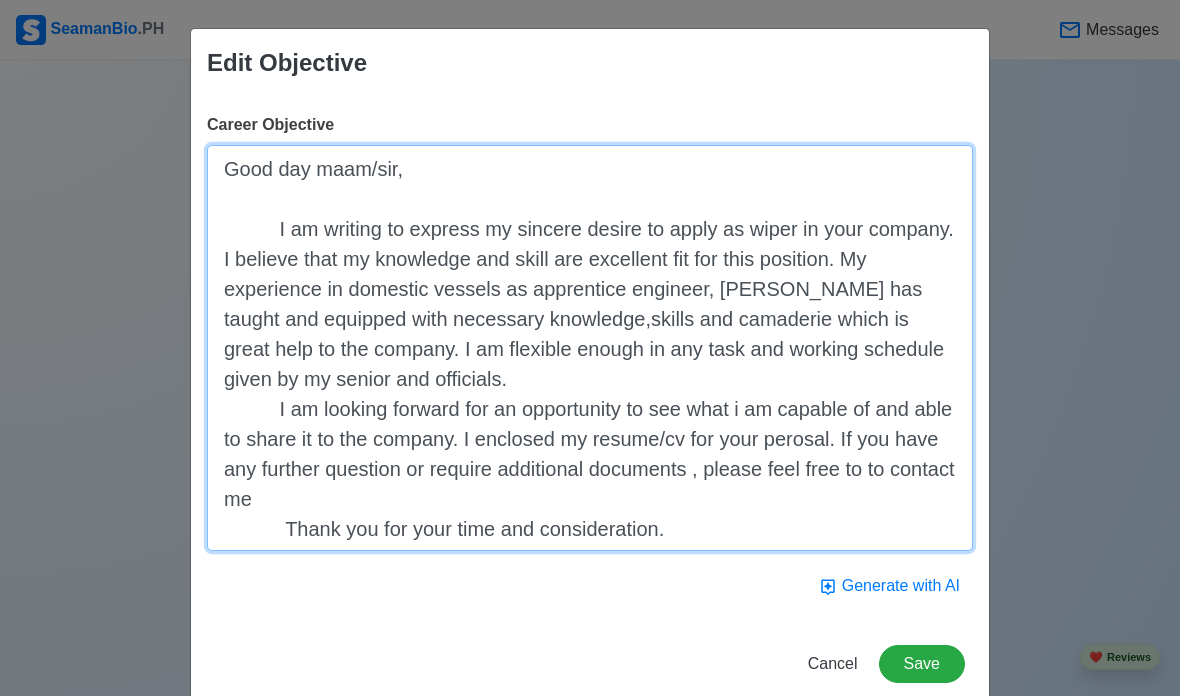 click on "Good day maam/sir,
I am writing to express my sincere desire to apply as wiper in your company. I believe that my knowledge and skill are excellent fit for this position. My experience in domestic vessels as apprentice engineer, oiler has taught and equipped with necessary knowledge,skills and camaderie which is great help to the company. I am flexible enough in any task and working schedule given by my senior and officials.
I am looking forward for an opportunity to see what i am capable of and able to share it to the company. I enclosed my resume/cv for your perosal. If you have any further question or require additional documents , please feel free to to contact me
Thank you for your time and consideration.
Please see attached file for your reference.
Thank you and God Bless." at bounding box center [590, 348] 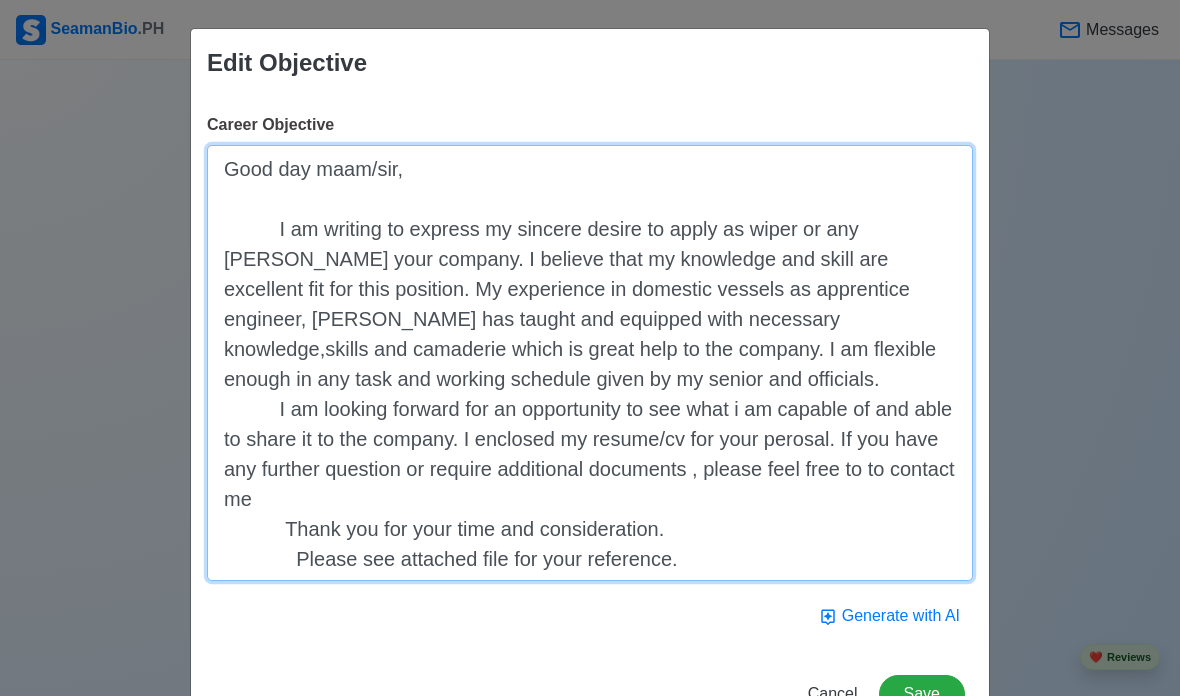 click on "Good day maam/sir,
I am writing to express my sincere desire to apply as wiper or any cain your company. I believe that my knowledge and skill are excellent fit for this position. My experience in domestic vessels as apprentice engineer, oiler has taught and equipped with necessary knowledge,skills and camaderie which is great help to the company. I am flexible enough in any task and working schedule given by my senior and officials.
I am looking forward for an opportunity to see what i am capable of and able to share it to the company. I enclosed my resume/cv for your perosal. If you have any further question or require additional documents , please feel free to to contact me
Thank you for your time and consideration.
Please see attached file for your reference.
Thank you and God Bless." at bounding box center (590, 363) 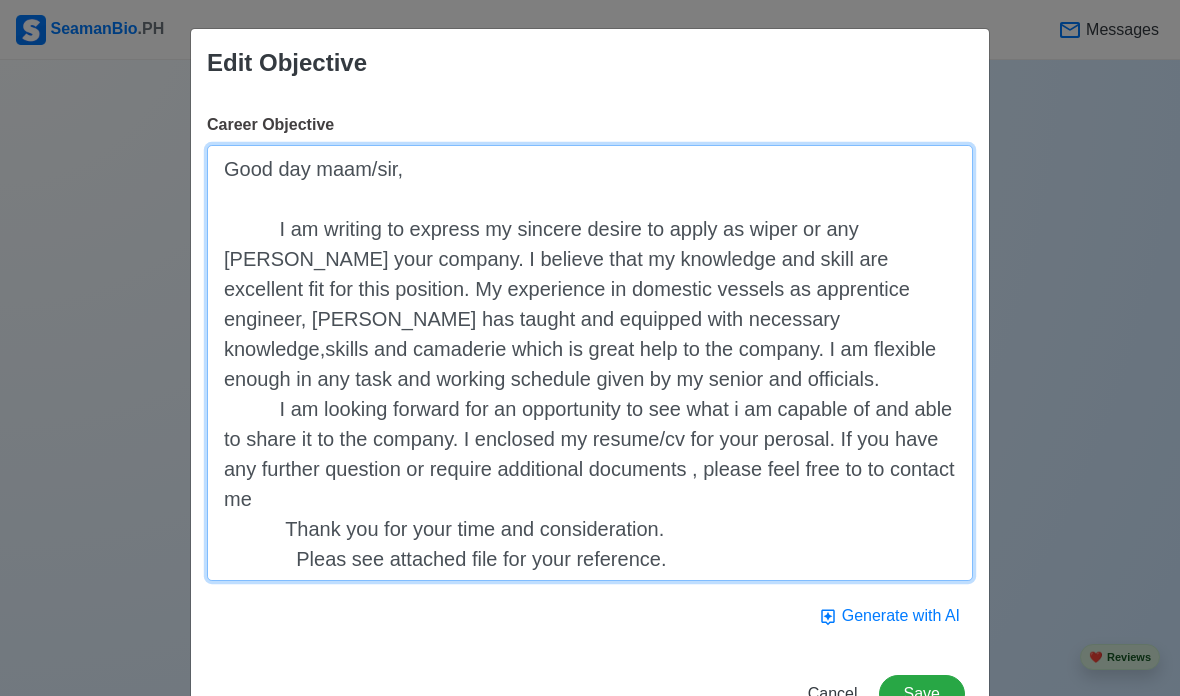 scroll, scrollTop: 2, scrollLeft: 0, axis: vertical 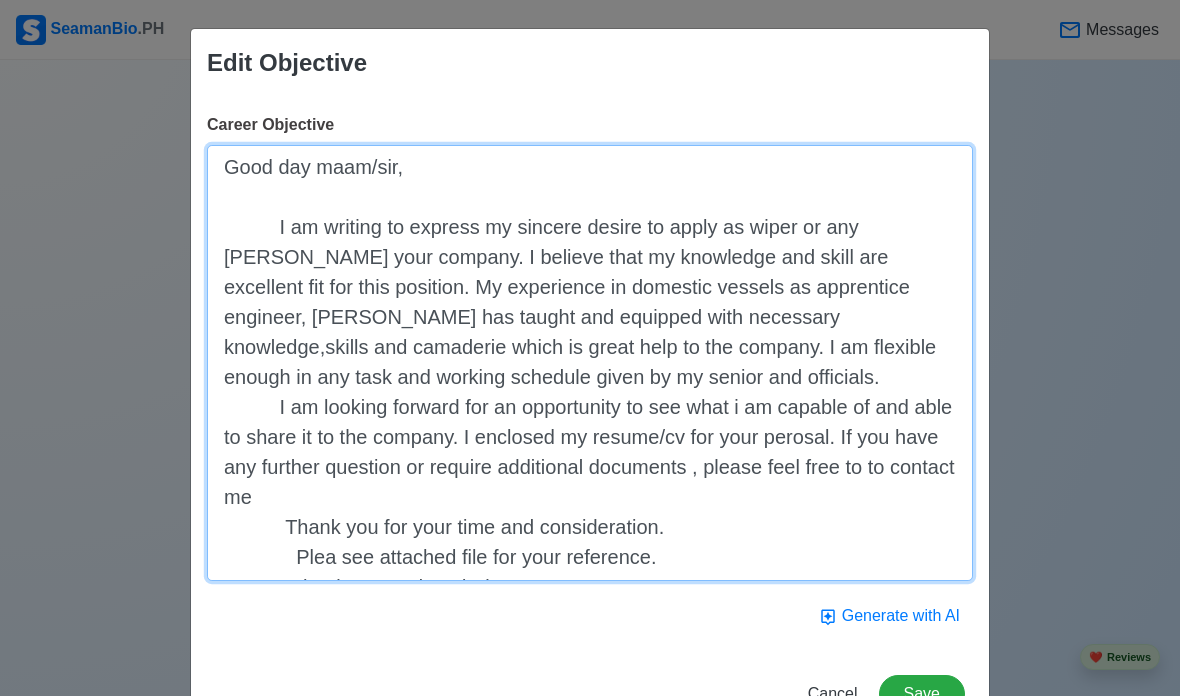 click on "Good day maam/sir,
I am writing to express my sincere desire to apply as wiper or any cain your company. I believe that my knowledge and skill are excellent fit for this position. My experience in domestic vessels as apprentice engineer, oiler has taught and equipped with necessary knowledge,skills and camaderie which is great help to the company. I am flexible enough in any task and working schedule given by my senior and officials.
I am looking forward for an opportunity to see what i am capable of and able to share it to the company. I enclosed my resume/cv for your perosal. If you have any further question or require additional documents , please feel free to to contact me
Thank you for your time and consideration.
Plea see attached file for your reference.
Thank you and God Bless." at bounding box center [590, 363] 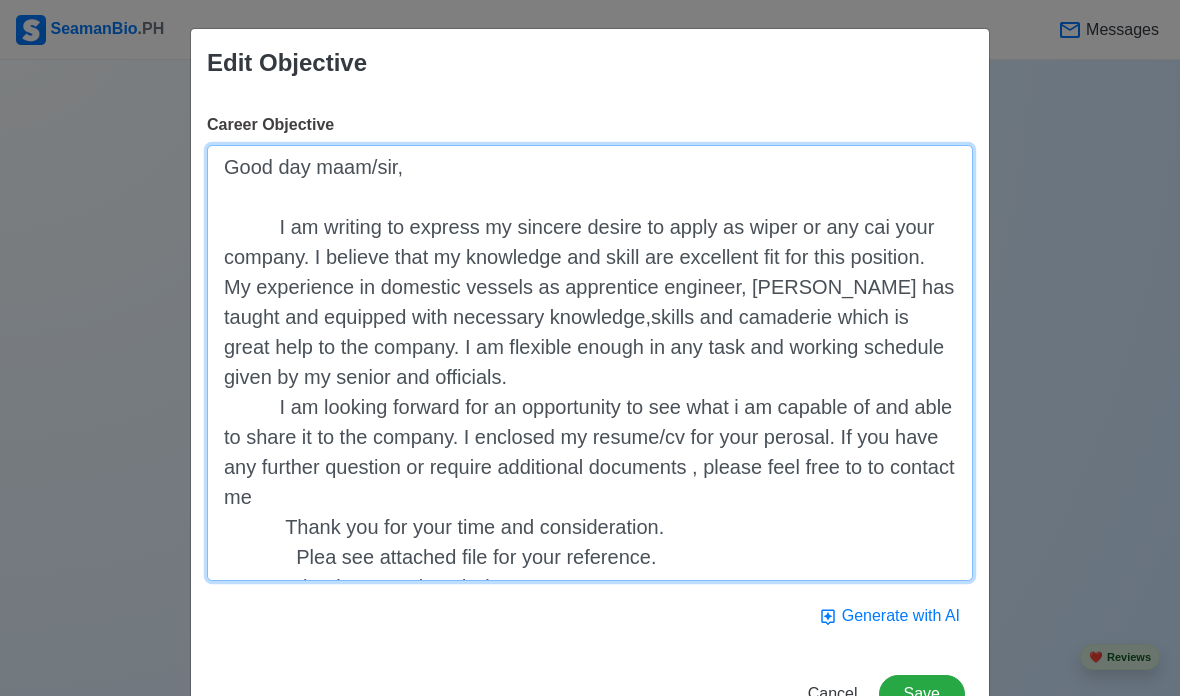 scroll, scrollTop: 0, scrollLeft: 0, axis: both 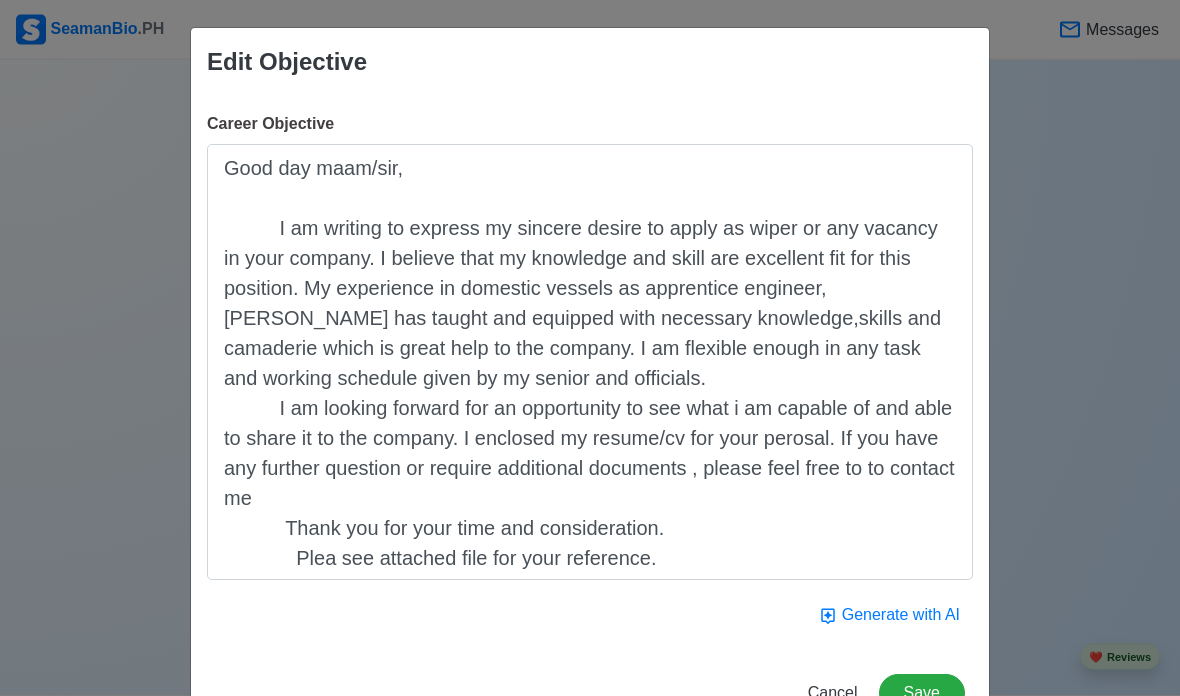 click on "Edit Objective Career Objective Good day maam/sir,
I am writing to express my sincere desire to apply as wiper or any vacancy in your company. I believe that my knowledge and skill are excellent fit for this position. My experience in domestic vessels as apprentice engineer, oiler has taught and equipped with necessary knowledge,skills and camaderie which is great help to the company. I am flexible enough in any task and working schedule given by my senior and officials.
I am looking forward for an opportunity to see what i am capable of and able to share it to the company. I enclosed my resume/cv for your perosal. If you have any further question or require additional documents , please feel free to to contact me
Thank you for your time and consideration.
Plea see attached file for your reference.
Thank you and God Bless.   Generate with AI   Cancel Save" at bounding box center [590, 348] 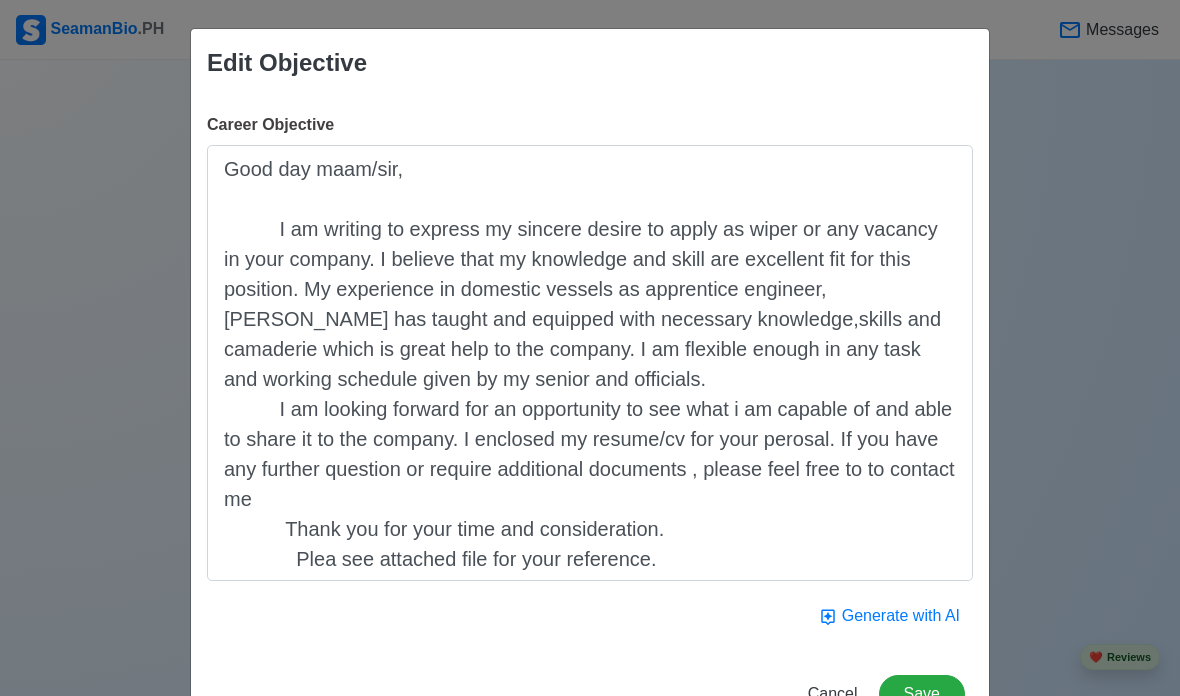 click on "Generate with AI" at bounding box center (889, 616) 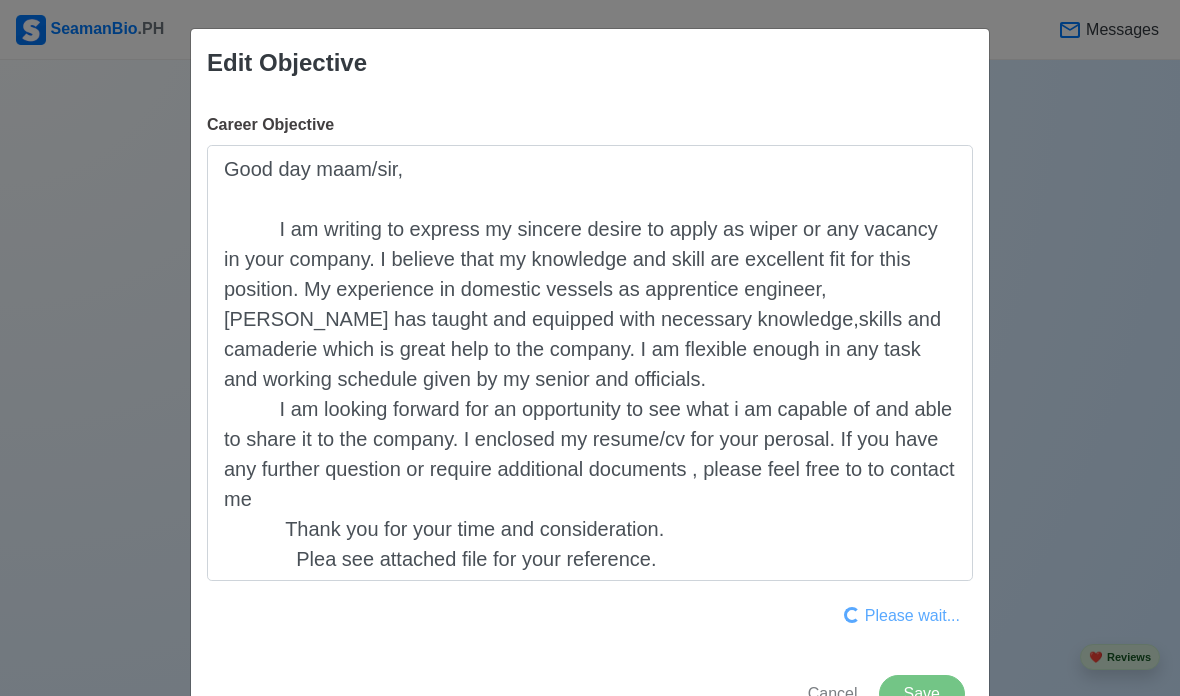 type on "To maintain the safety, efficiency and cleanliness of the vessel, I am a highly skilled Wiper with strong attention to detail and ability to follow strict marine regulations." 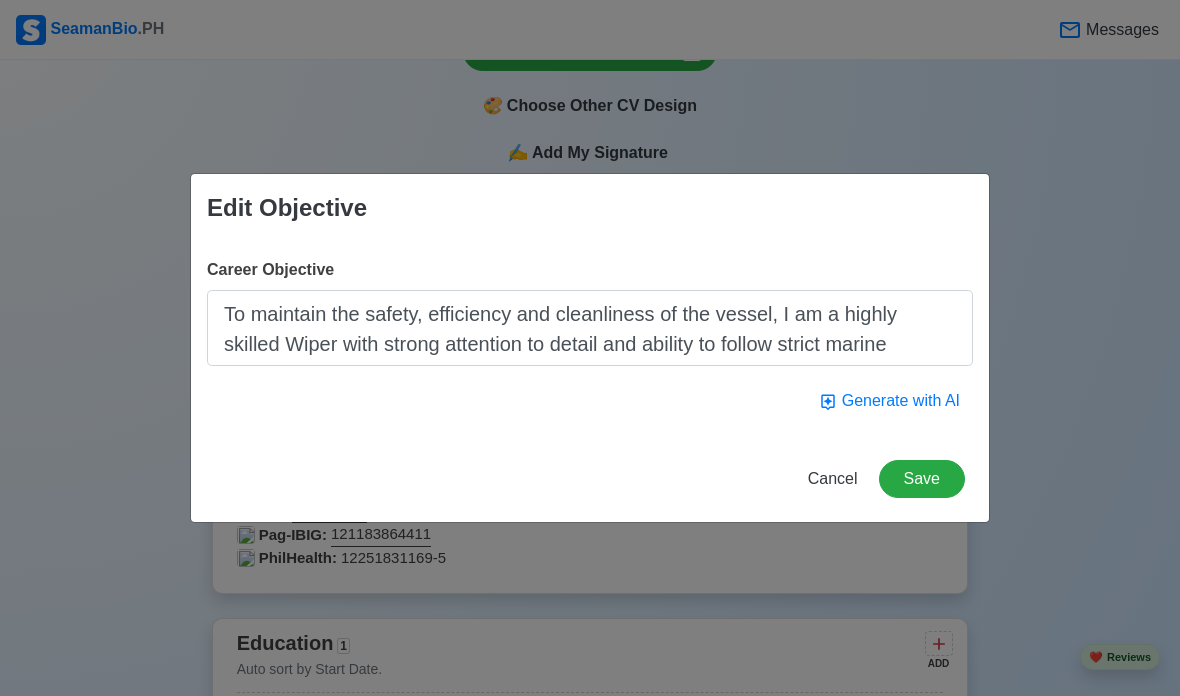 click on "Save" at bounding box center [922, 479] 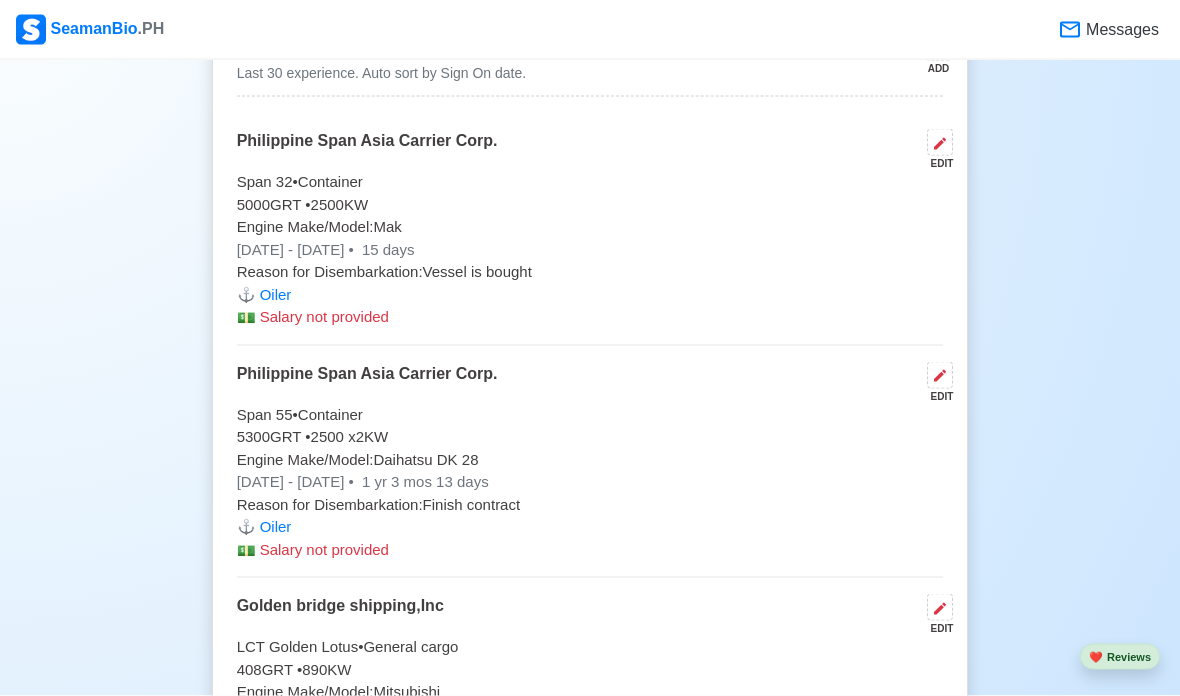 scroll, scrollTop: 4449, scrollLeft: 0, axis: vertical 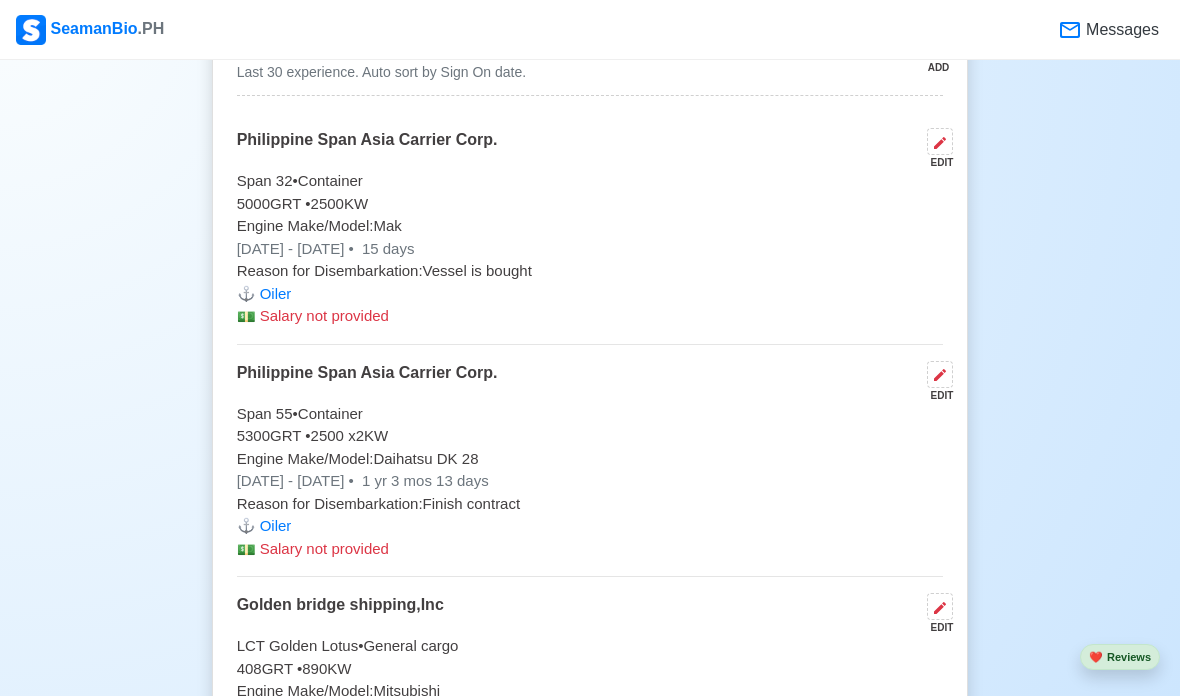 click 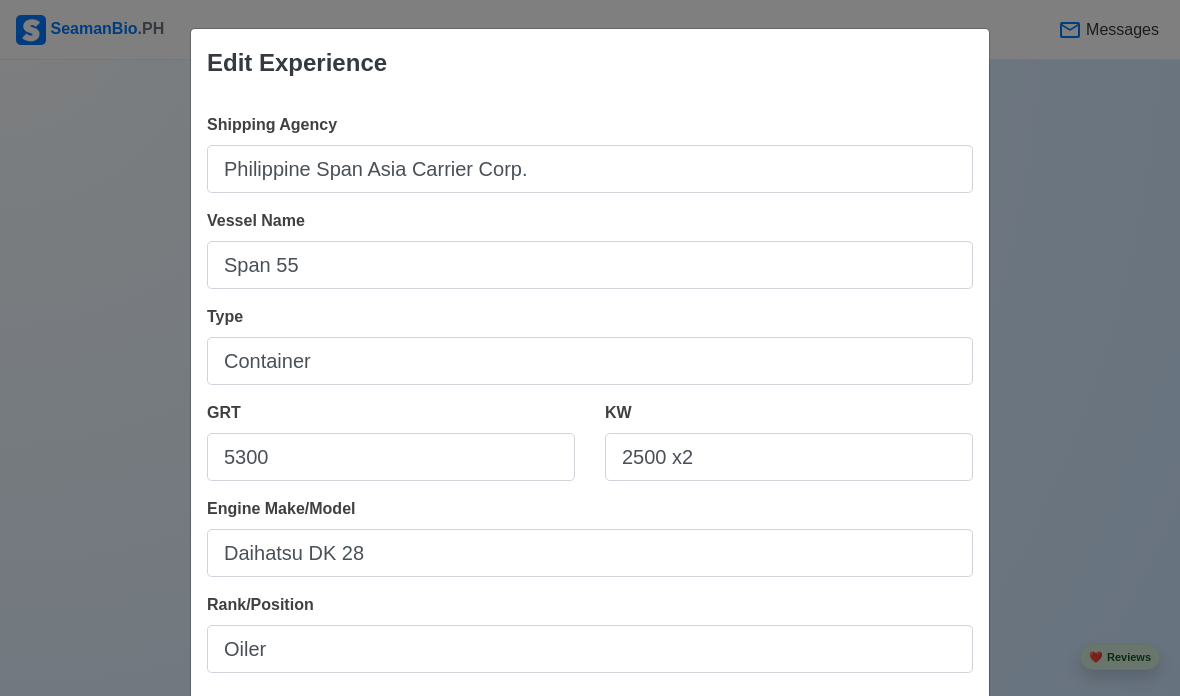 click on "Edit Experience Shipping Agency Philippine Span Asia Carrier Corp. Vessel Name Span 55 Type Container GRT 5300 KW 2500 x2 Engine Make/Model Daihatsu DK 28 Rank/Position Oiler Sign On 03/15/2024 Sign Off 06/28/2025 I currently work here Reason for Disembarkation Finish contract 🔒 Salary (USD)  Delete Cancel Save" at bounding box center [590, 348] 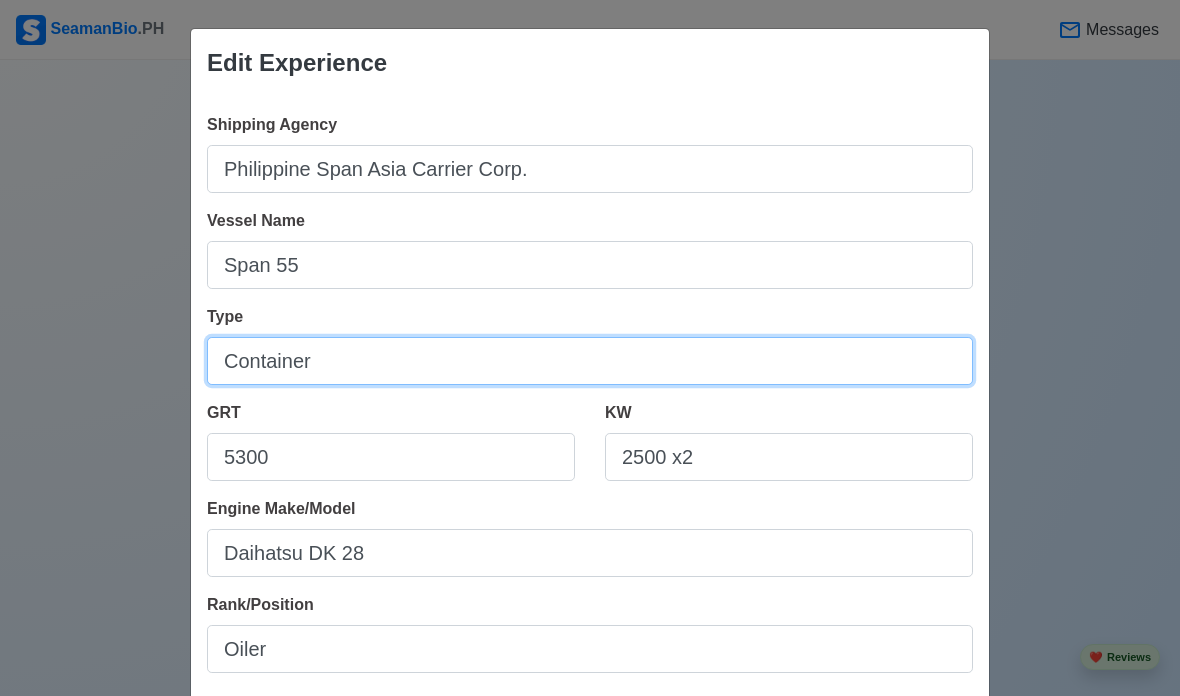 click on "Container" at bounding box center [590, 361] 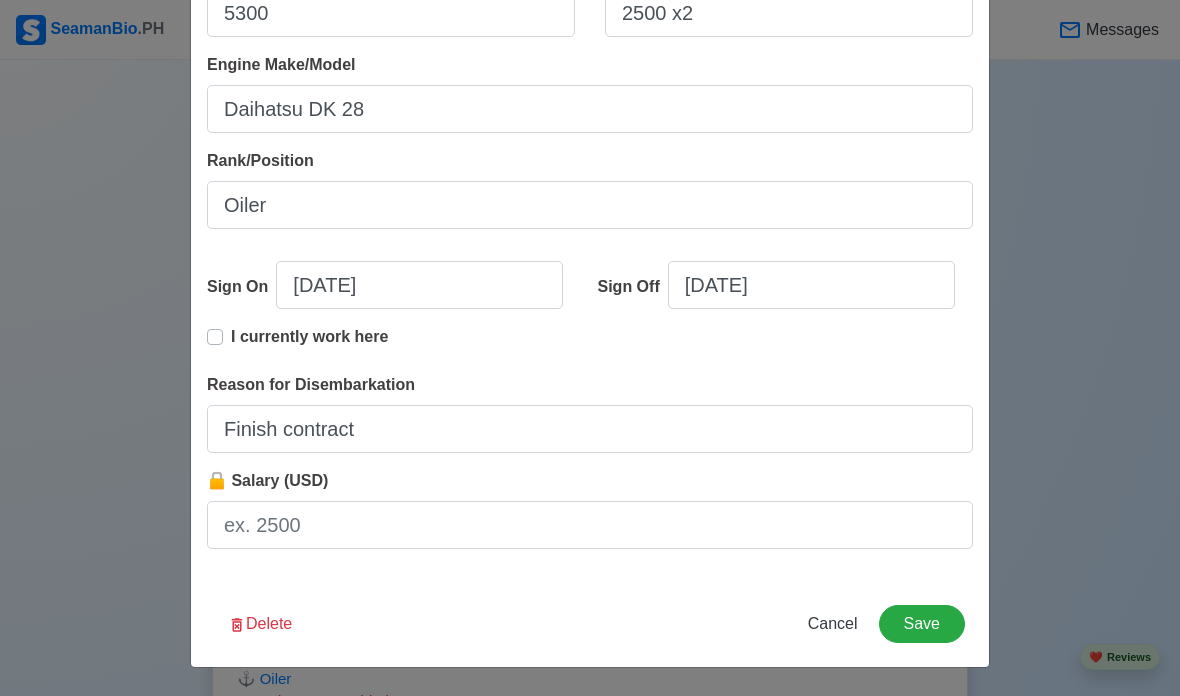 scroll, scrollTop: 444, scrollLeft: 0, axis: vertical 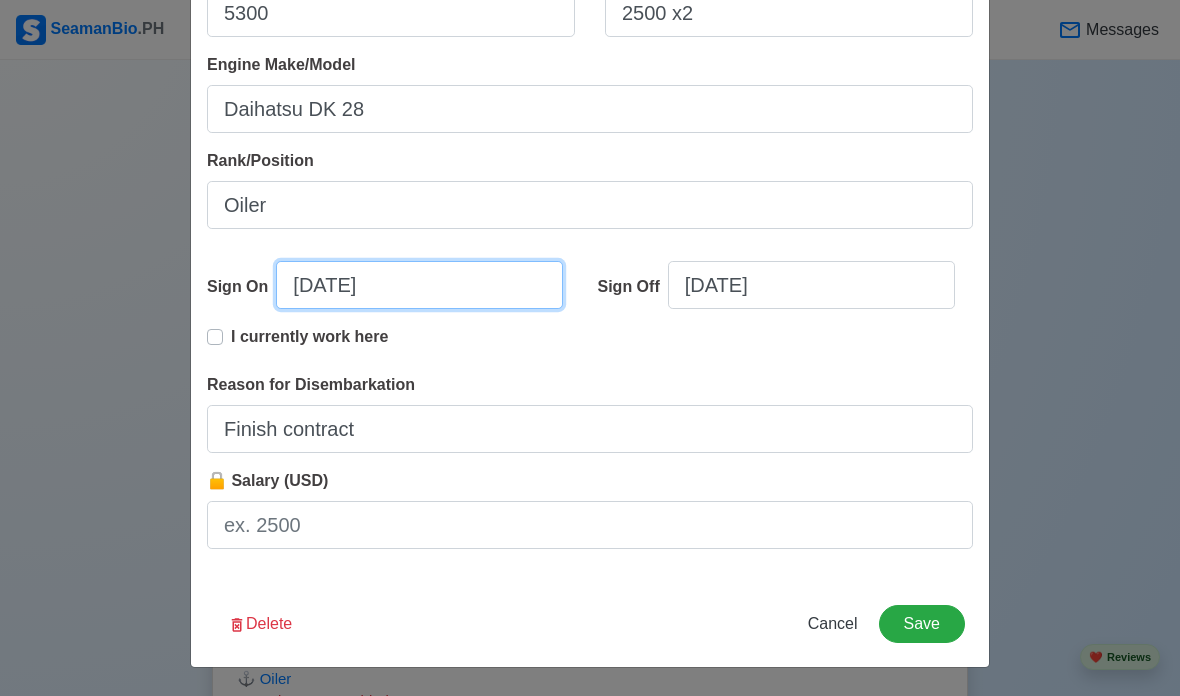 click on "03/15/2024" at bounding box center [419, 285] 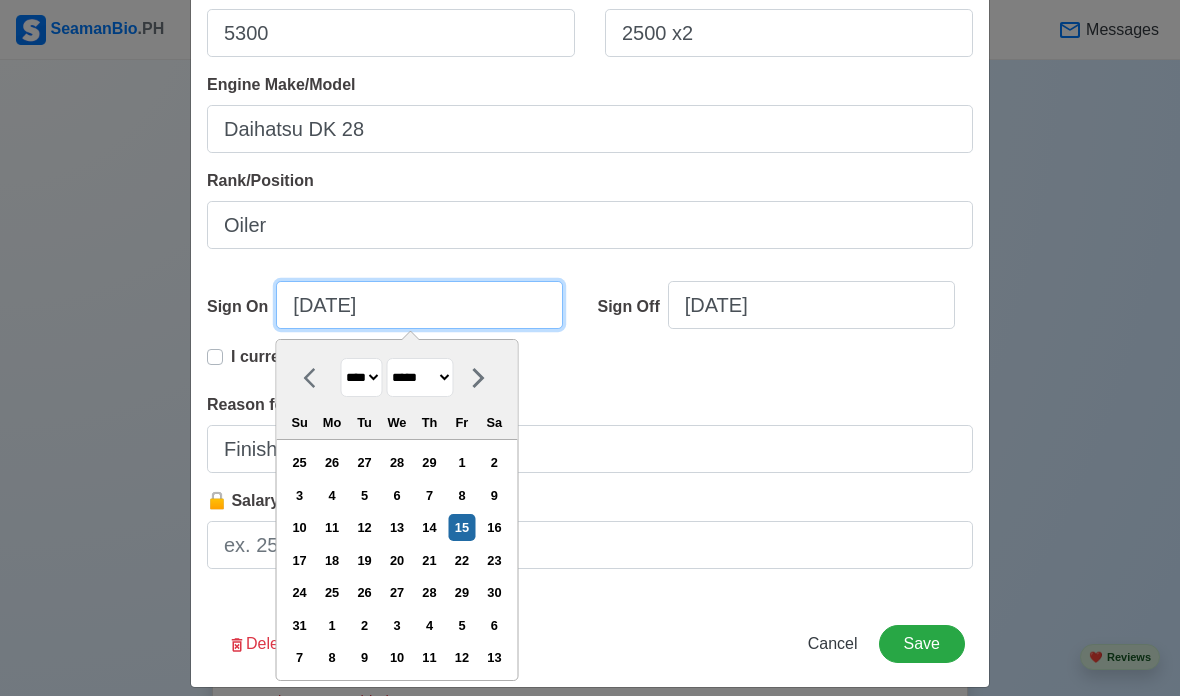scroll, scrollTop: 422, scrollLeft: 0, axis: vertical 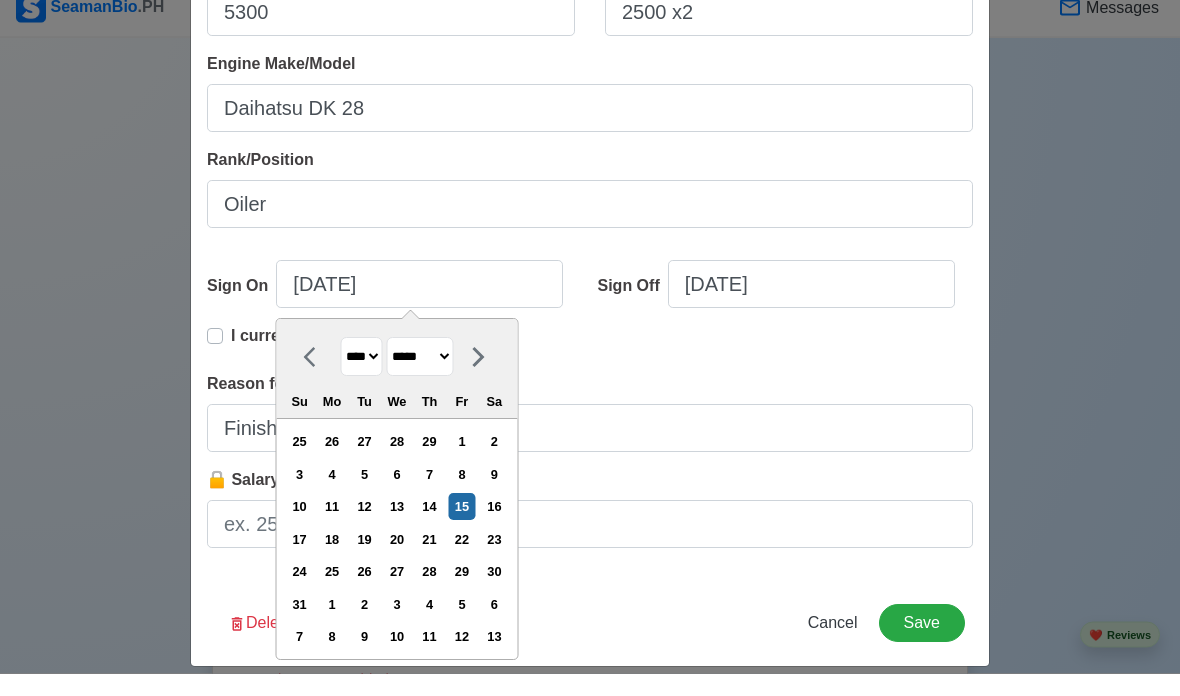 click on "30" at bounding box center (494, 594) 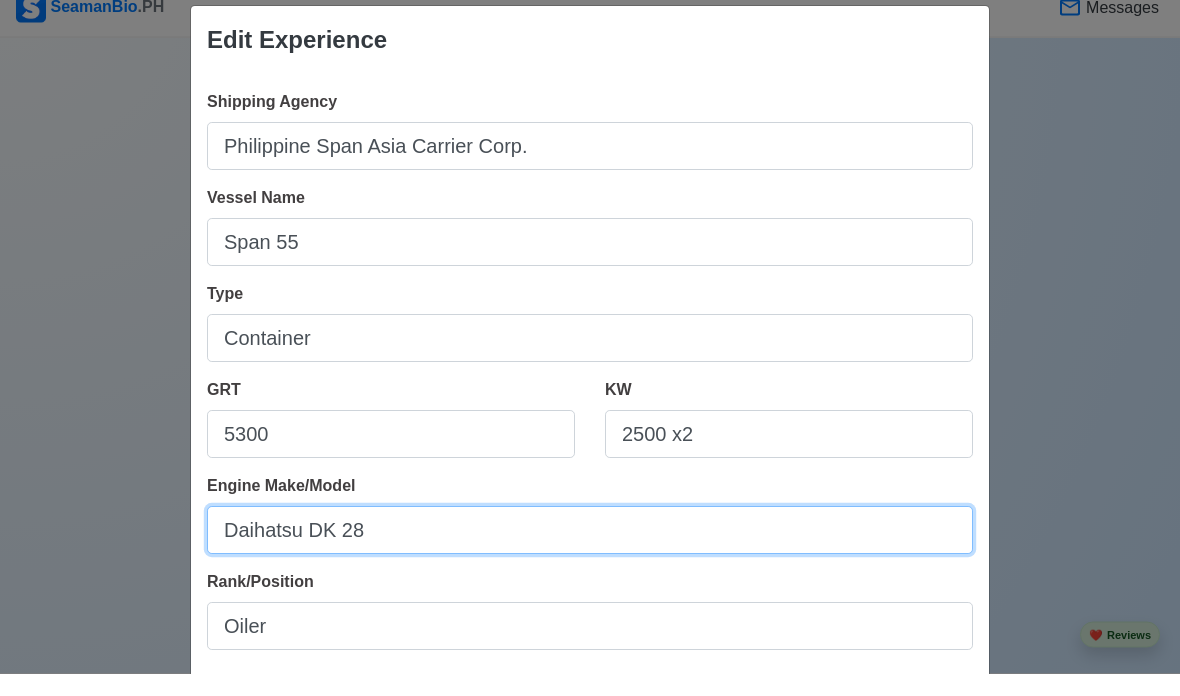 scroll, scrollTop: 0, scrollLeft: 0, axis: both 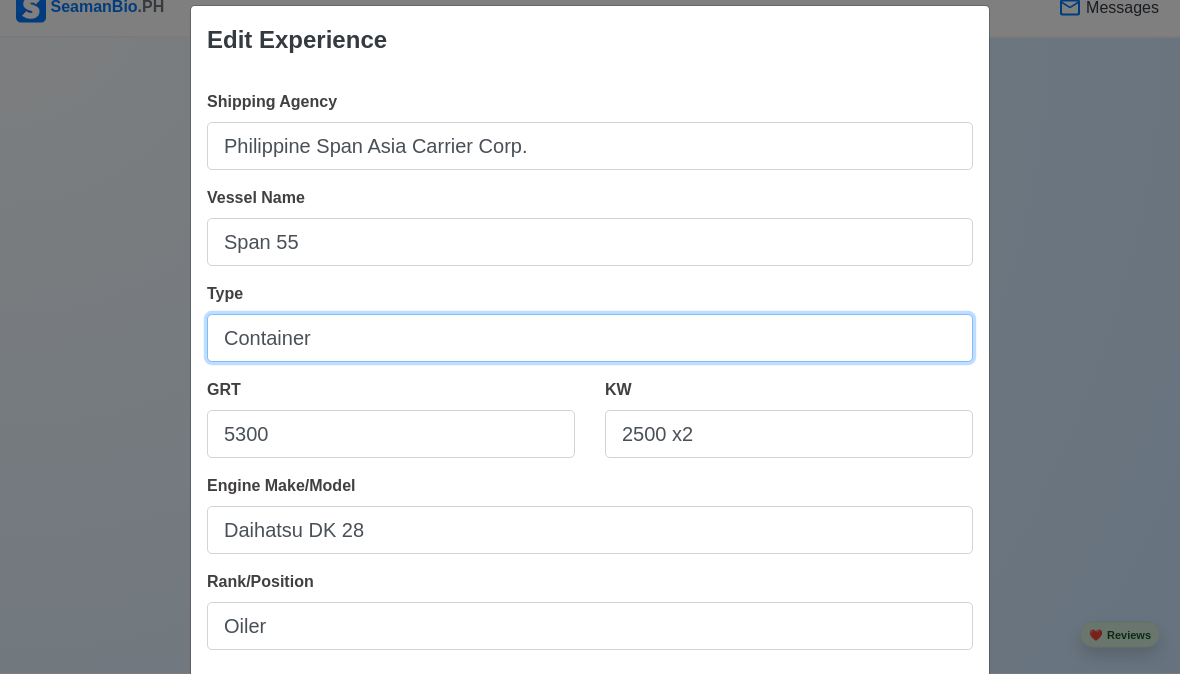 click on "Container" at bounding box center [590, 361] 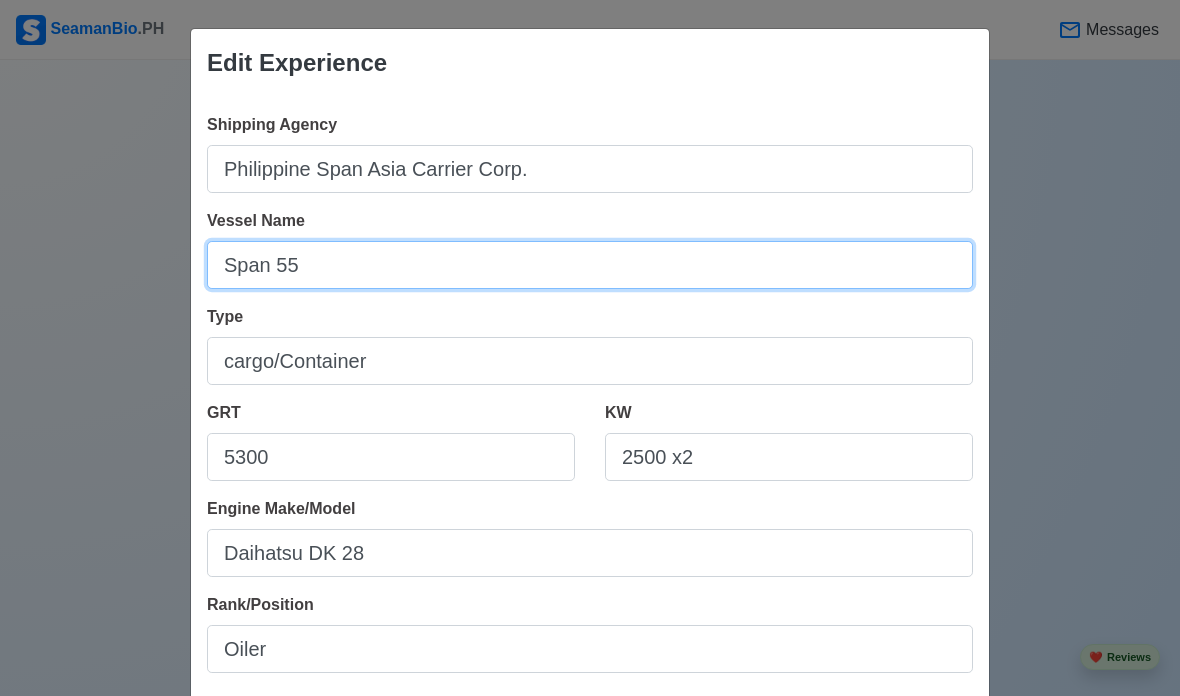 click on "Span 55" at bounding box center (590, 265) 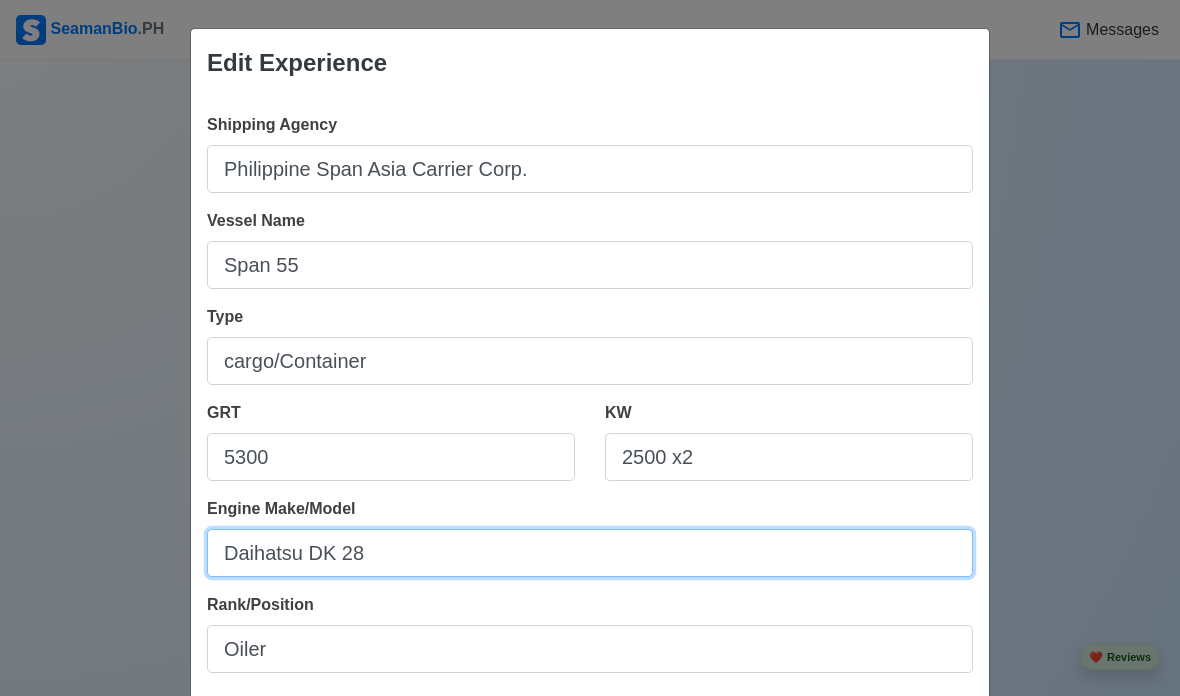 click on "Daihatsu DK 28" at bounding box center [590, 553] 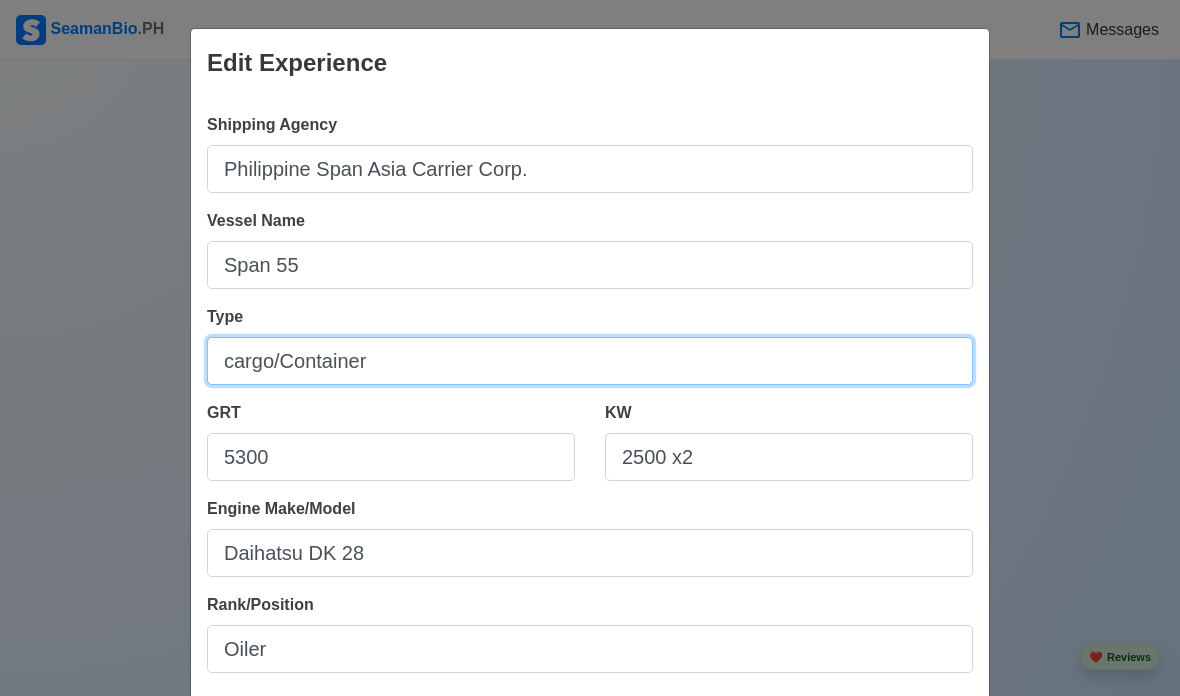 click on "cargo/Container" at bounding box center [590, 361] 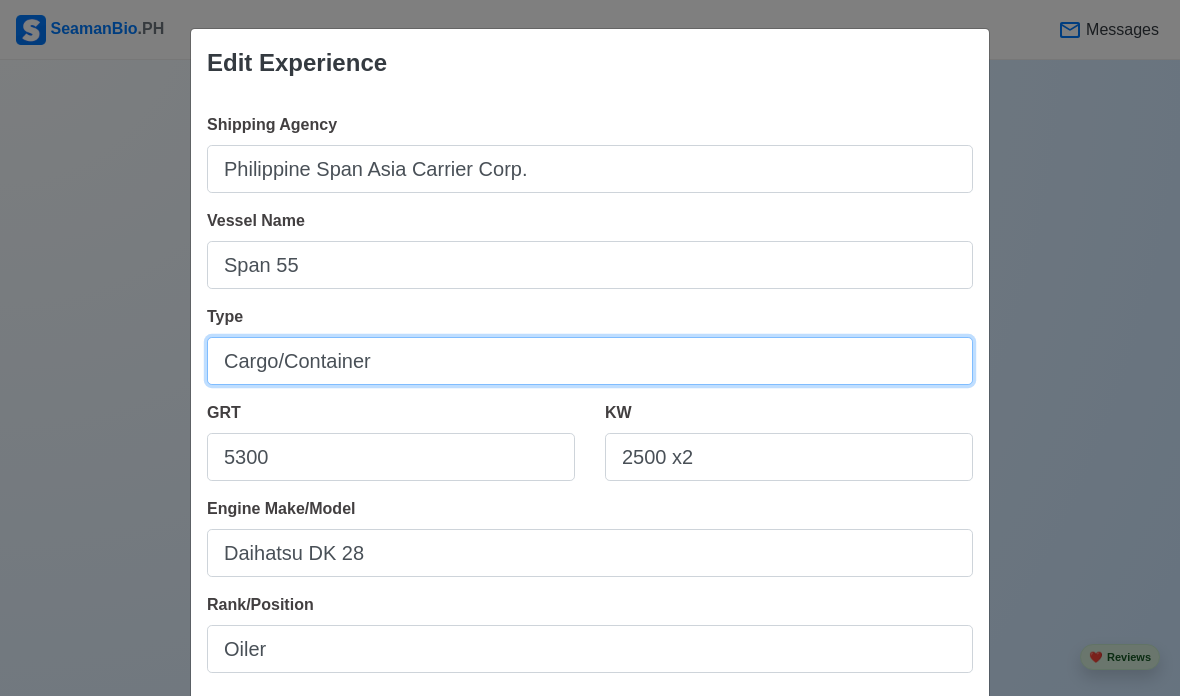 type on "Cargo/Container" 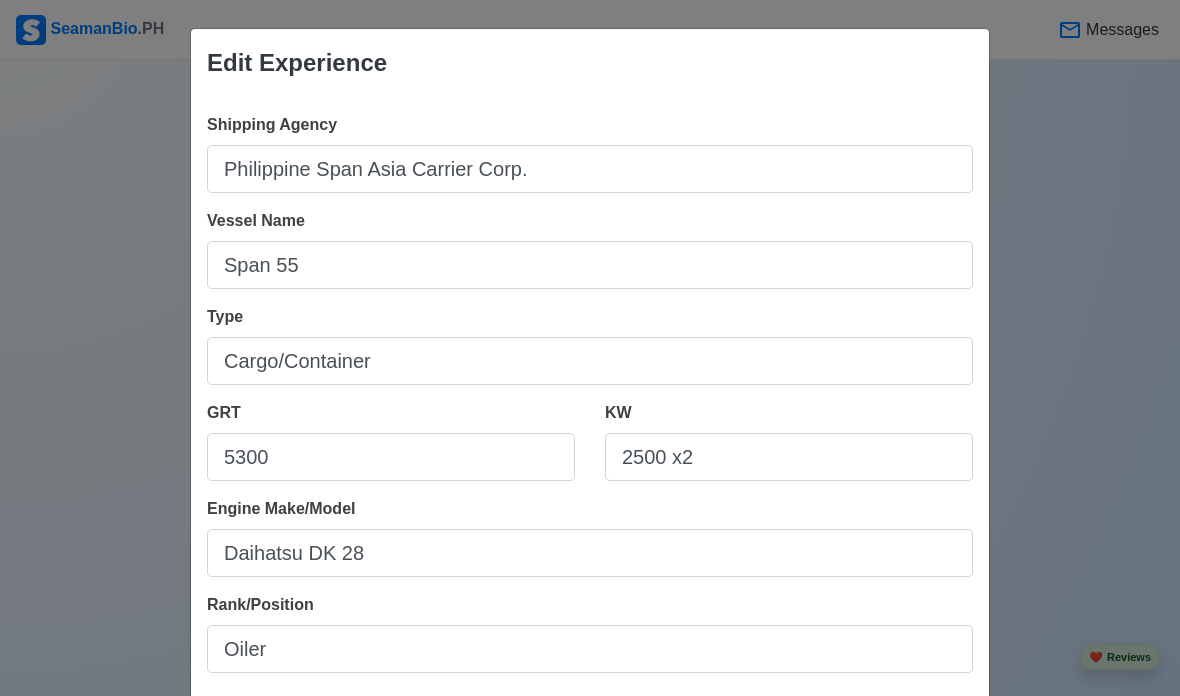 click on "Edit Experience Shipping Agency Philippine Span Asia Carrier Corp. Vessel Name Span 55 Type Cargo/Container GRT 5300 KW 2500 x2 Engine Make/Model Daihatsu DK 28 Rank/Position Oiler Sign On 03/30/2024 Sign Off 06/28/2025 I currently work here Reason for Disembarkation Finish contract 🔒 Salary (USD)  Delete Cancel Save" at bounding box center (590, 348) 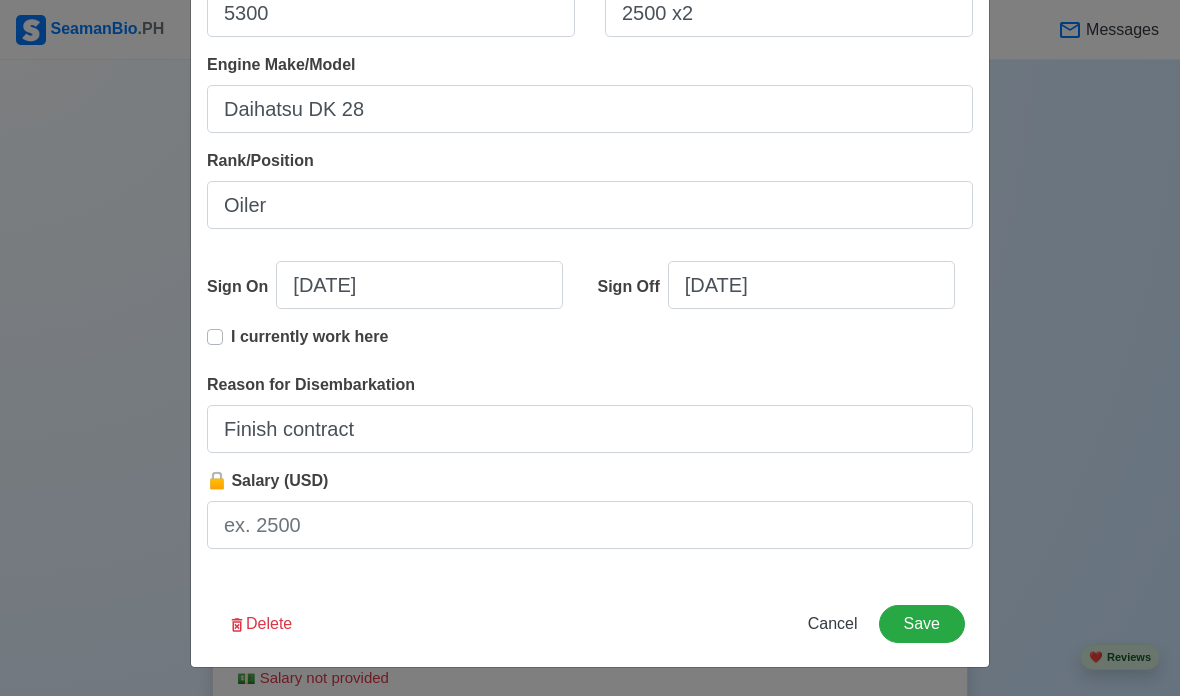 scroll, scrollTop: 444, scrollLeft: 0, axis: vertical 